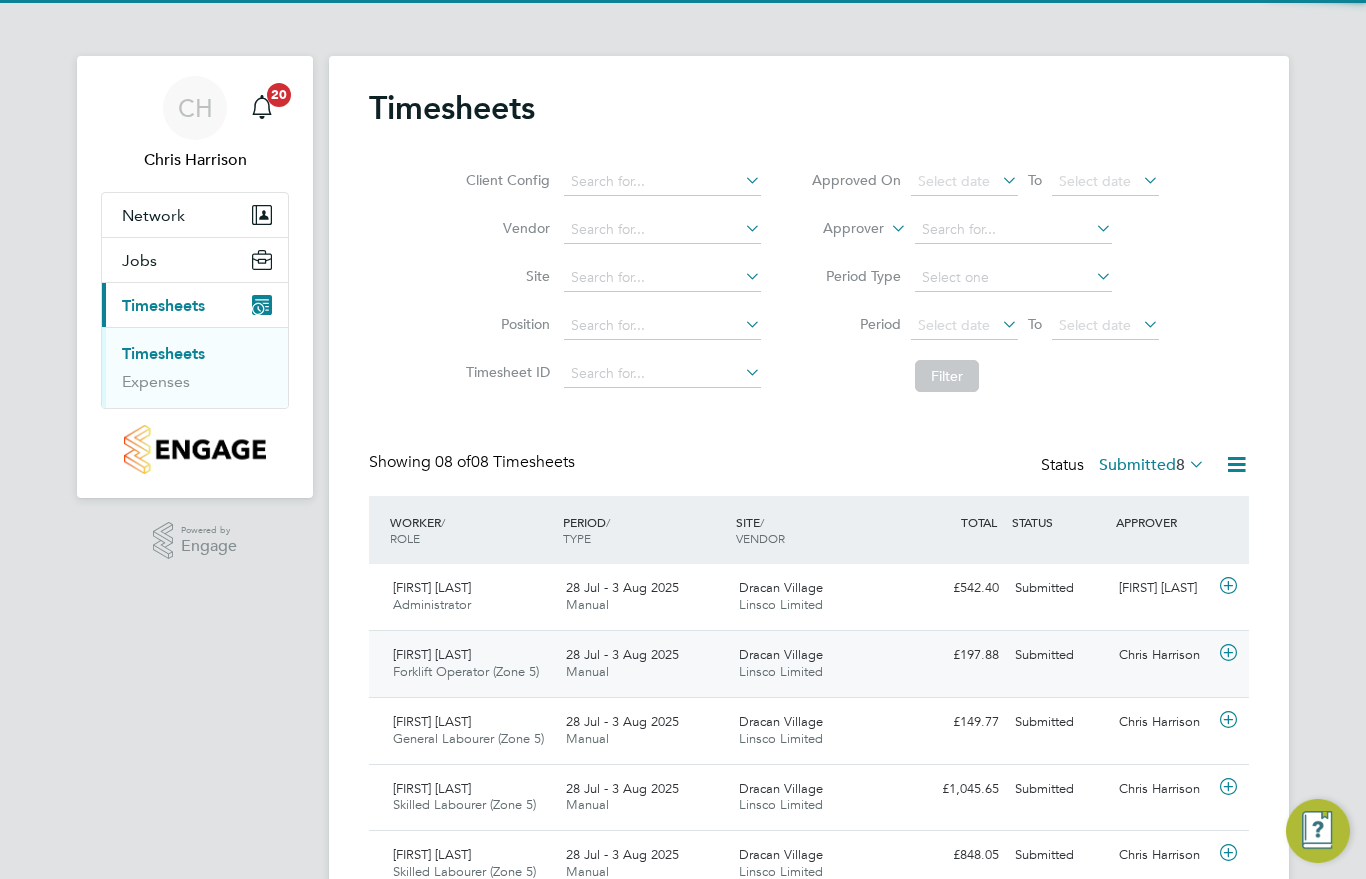 scroll, scrollTop: 0, scrollLeft: 0, axis: both 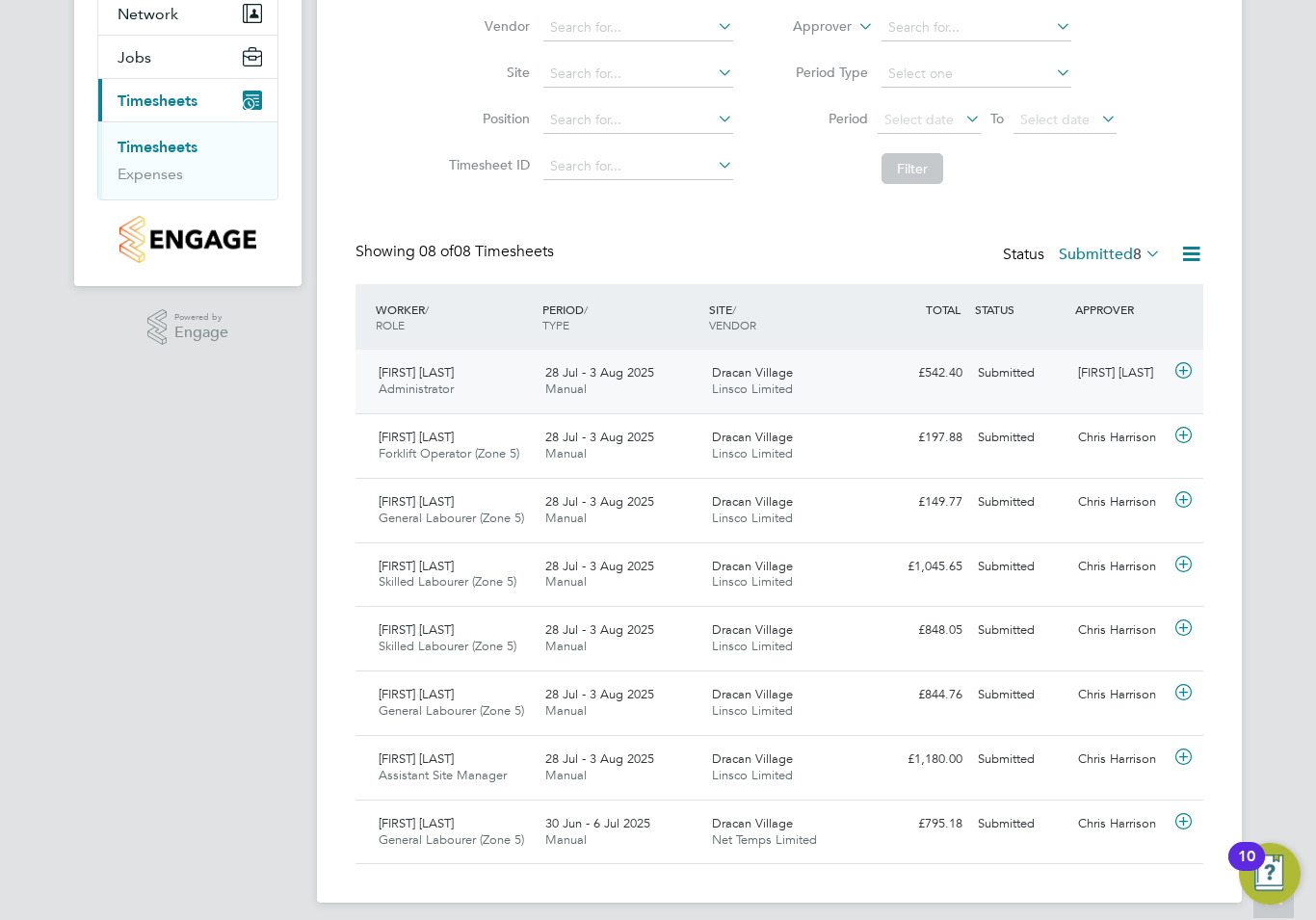 click on "Zoe Rothery Administrator   28 Jul - 3 Aug 2025 28 Jul - 3 Aug 2025 Manual Dracan Village Linsco Limited £542.40 Submitted Submitted Natalie Porter" 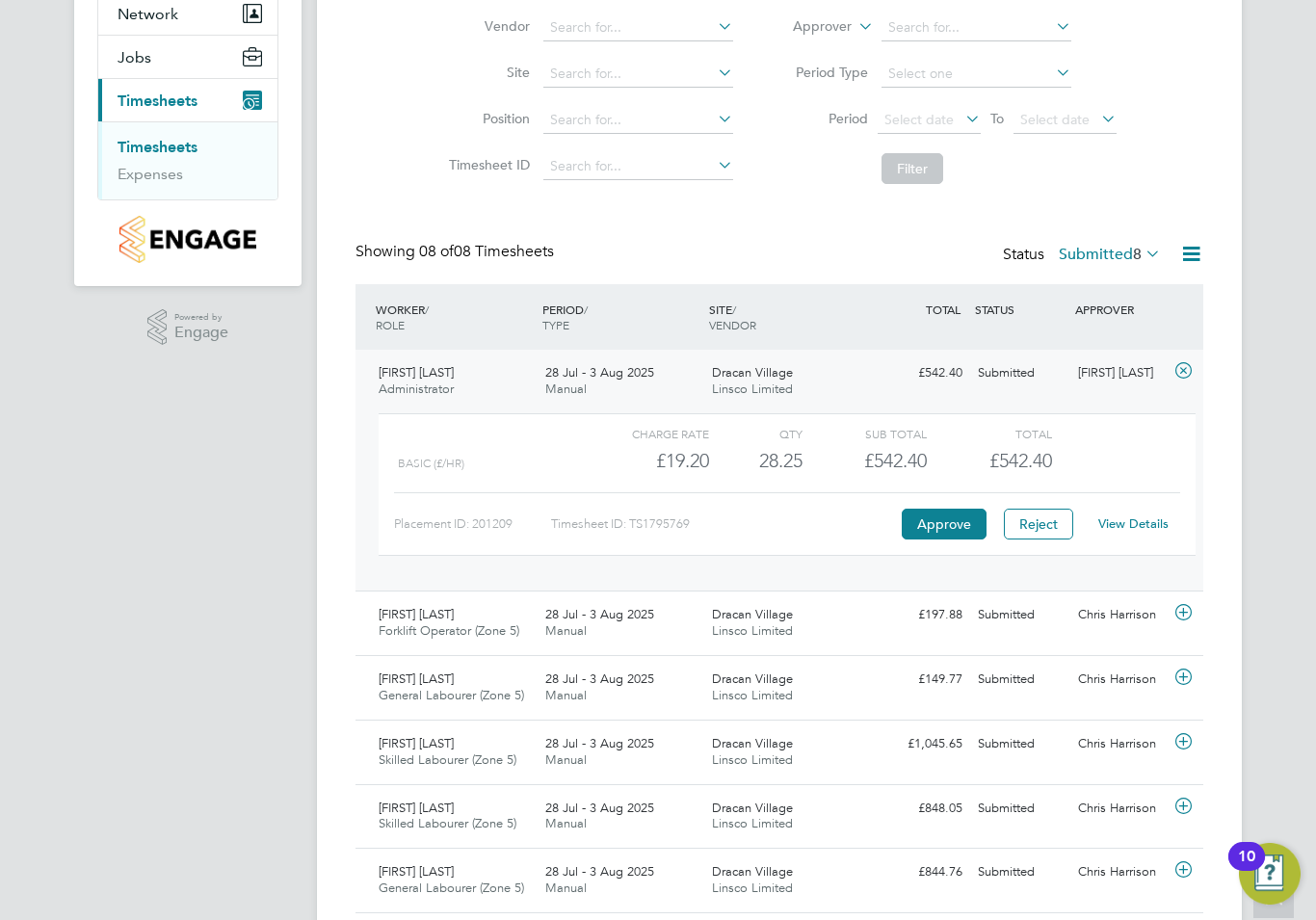 click on "Zoe Rothery Administrator   28 Jul - 3 Aug 2025 28 Jul - 3 Aug 2025 Manual Dracan Village Linsco Limited £542.40 Submitted Submitted Natalie Porter   Charge rate QTY Sub Total Total Basic (£/HR)     £19.20 28.25 28.25 28 £542.40 £542.40 Placement ID: 201209 Timesheet ID: TS1795769 Approve Reject View Details" 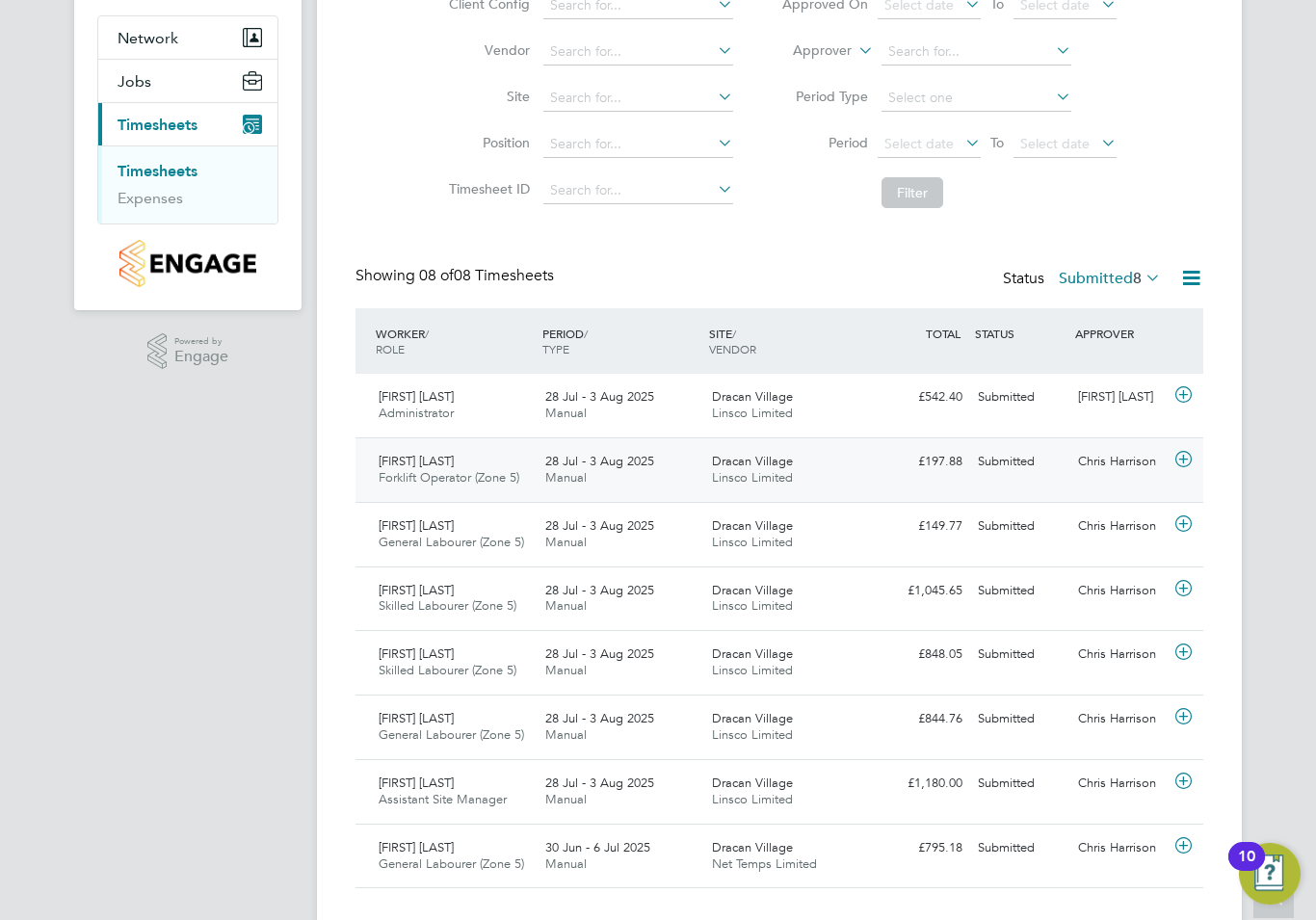 click on "CH   Chris Harrison   Notifications
20   Applications:   Network
Team Members   Sites   Jobs
Vacancies   Placements   Current page:   Timesheets
Timesheets   Expenses
.st0{fill:#C0C1C2;}
Powered by Engage Timesheets Client Config   Vendor   Site   Position   Timesheet ID   Approved On
Select date
To
Select date
Approver     Period Type   Period
Select date
To
Select date
Filter Showing   08 of  08 Timesheets Status  Submitted  8  WORKER  / ROLE WORKER  / PERIOD PERIOD  / TYPE SITE  / VENDOR TOTAL   TOTAL  / STATUS STATUS APPROVER Zoe Rothery Administrator   28 Jul - 3 Aug 2025 28 Jul - 3 Aug 2025 Manual Dracan Village Linsco Limited £542.40 Submitted Submitted Natalie Porter Phil Marshall Forklift Operator (Zone 5)   28 Jul - 3 Aug 2025 28 Jul - 3 Aug 2025 Manual Dracan Village Linsco Limited £197.88" at bounding box center (658, 394) 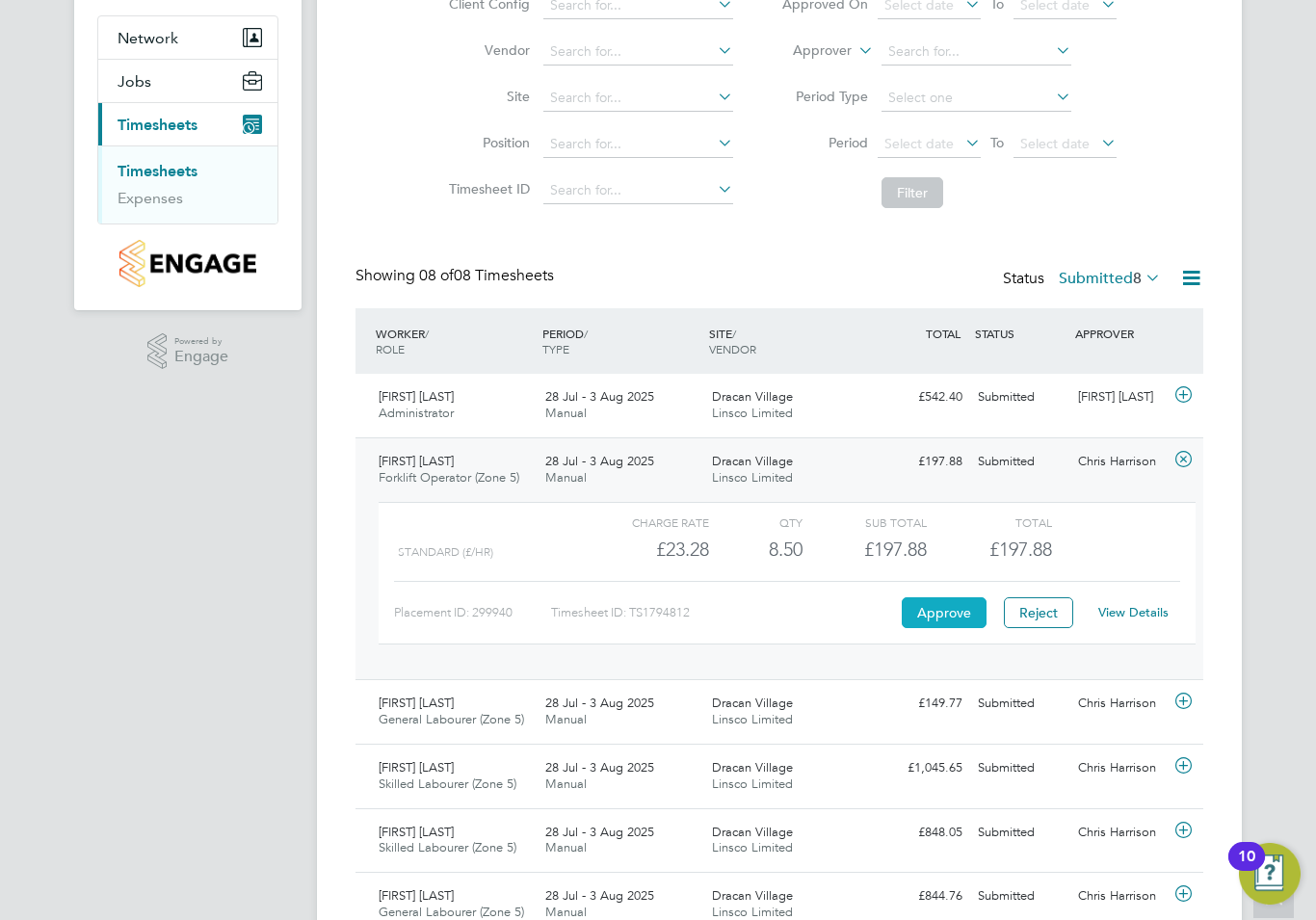 click on "Approve" 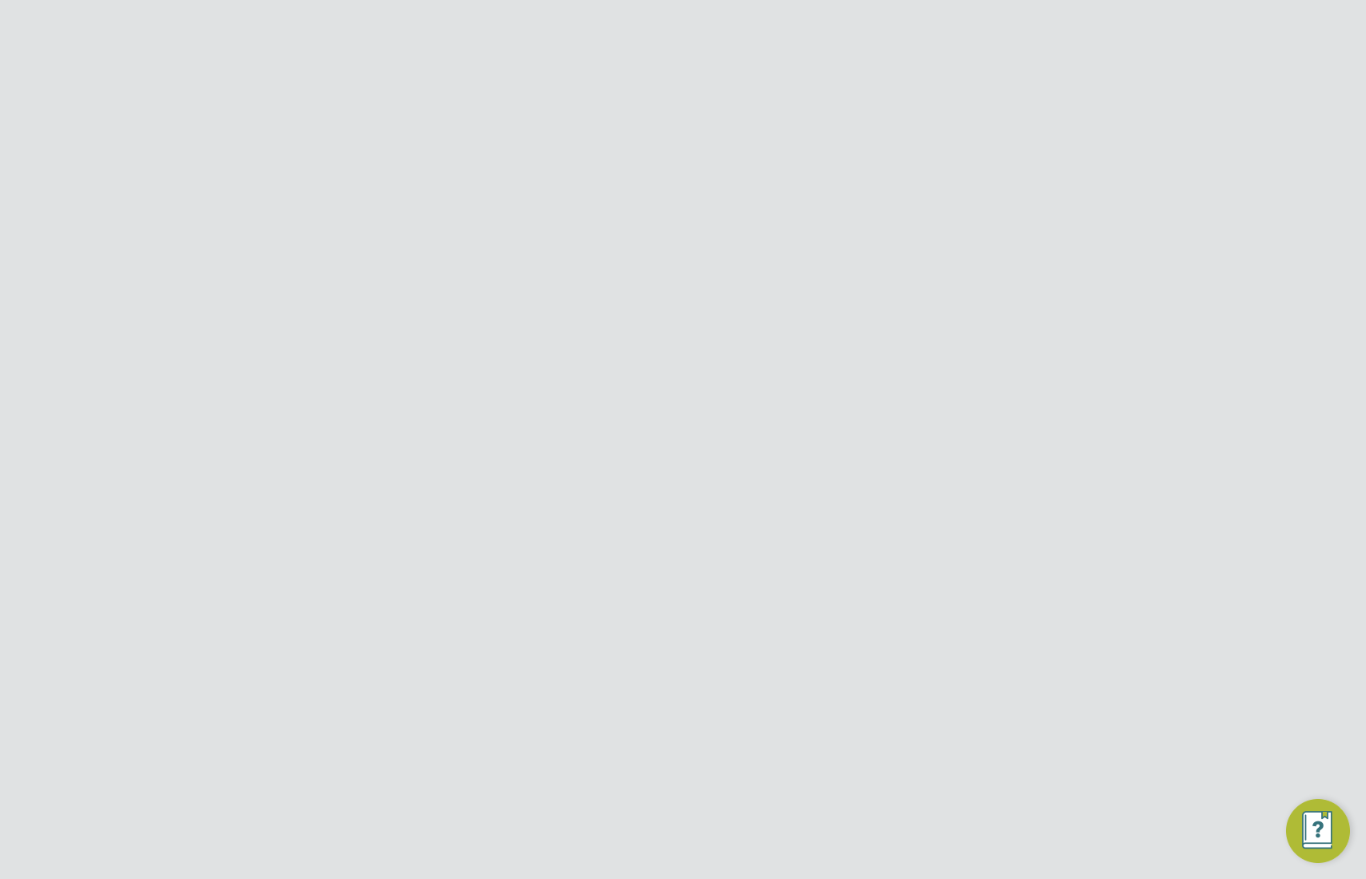 scroll, scrollTop: 0, scrollLeft: 0, axis: both 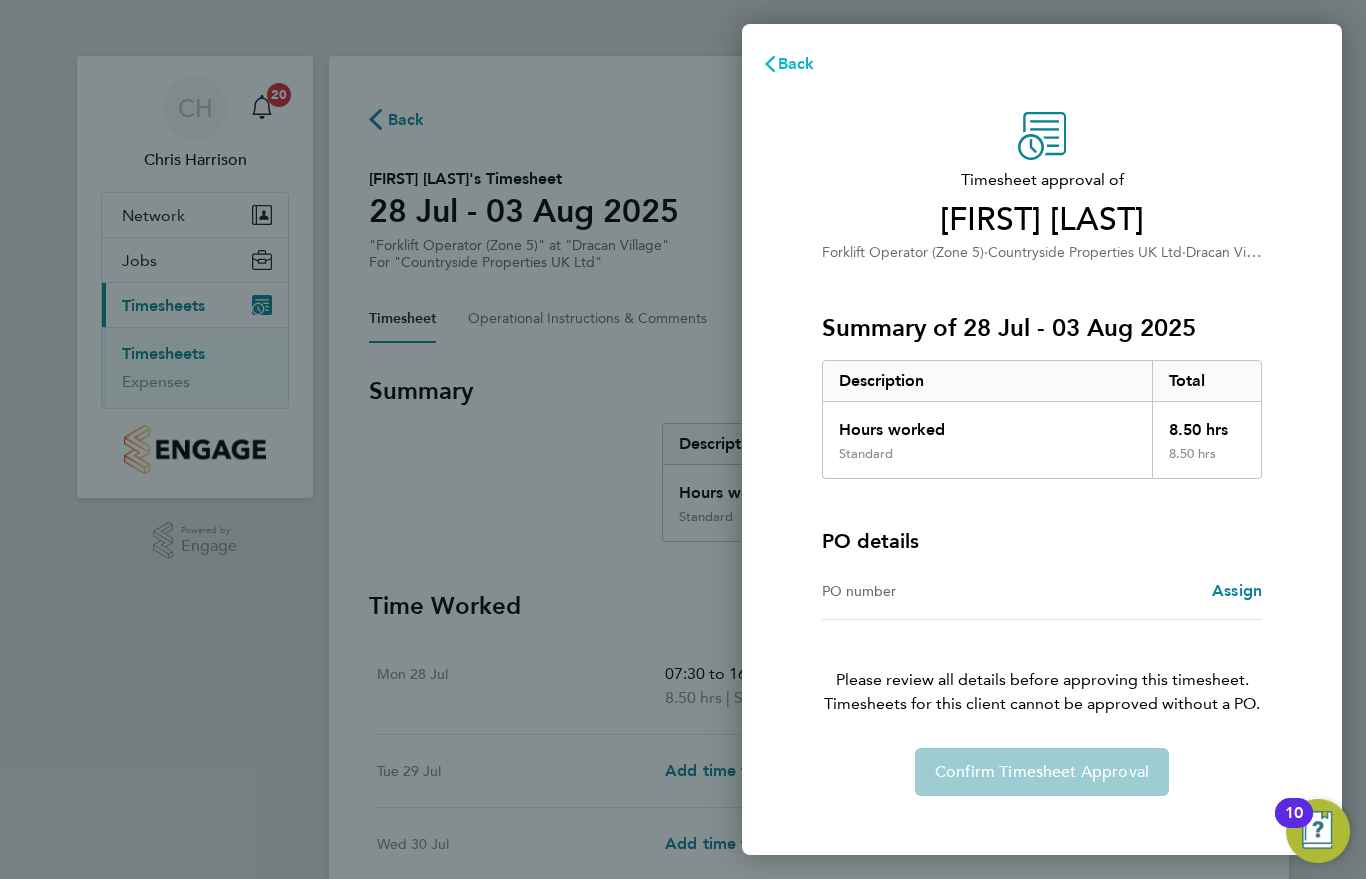 click on "Back" 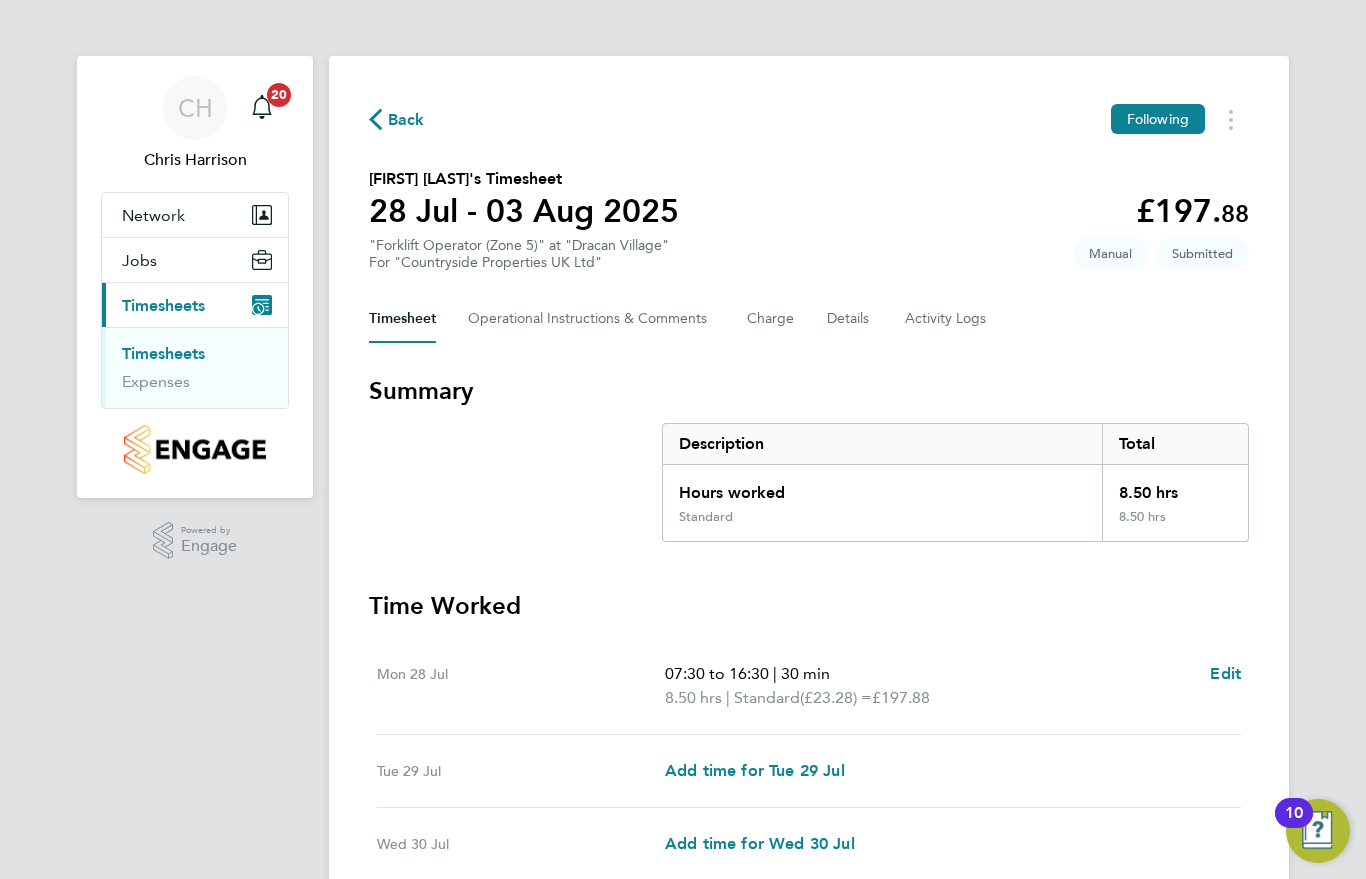click on "Back" 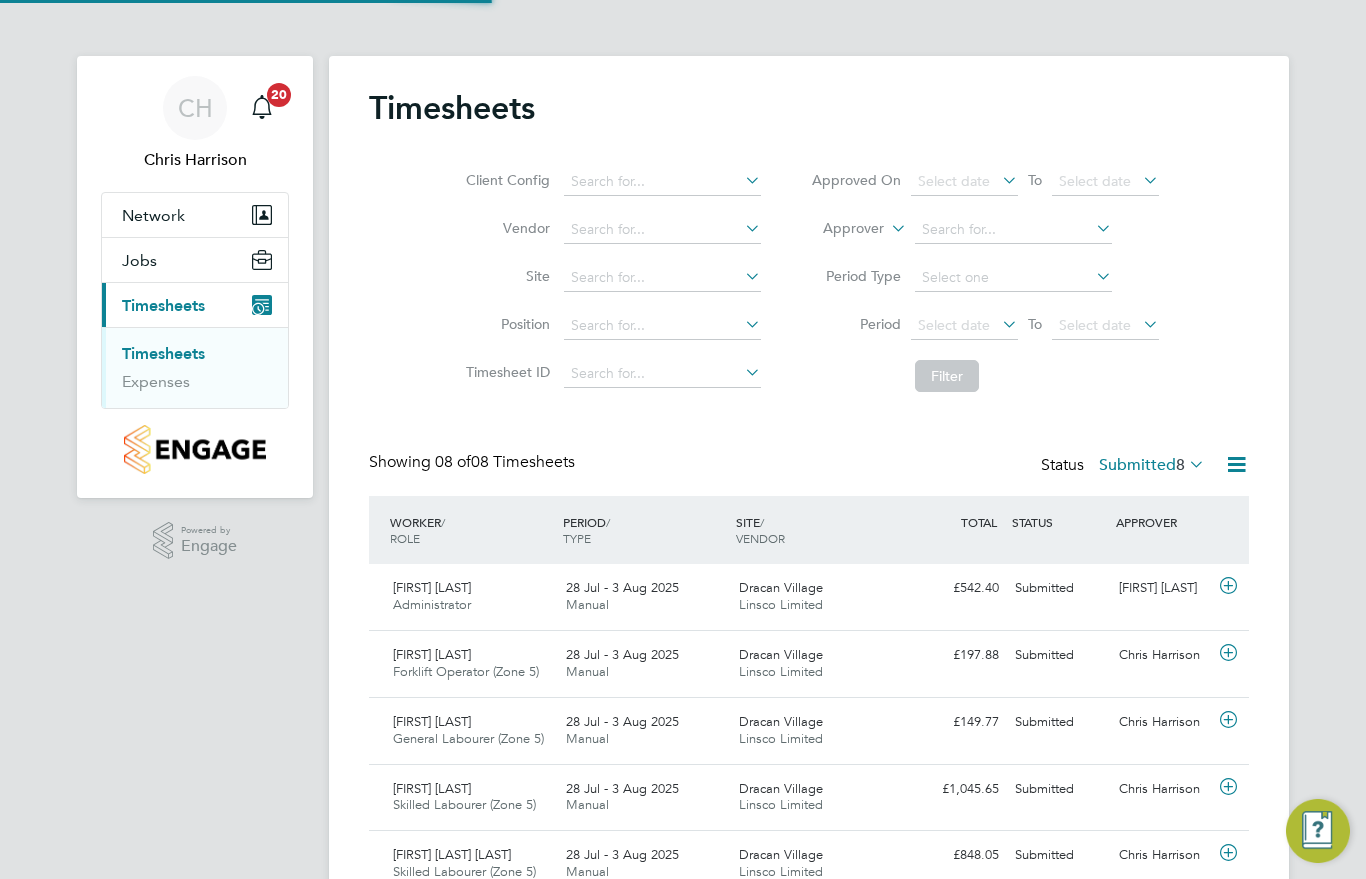 scroll, scrollTop: 10, scrollLeft: 10, axis: both 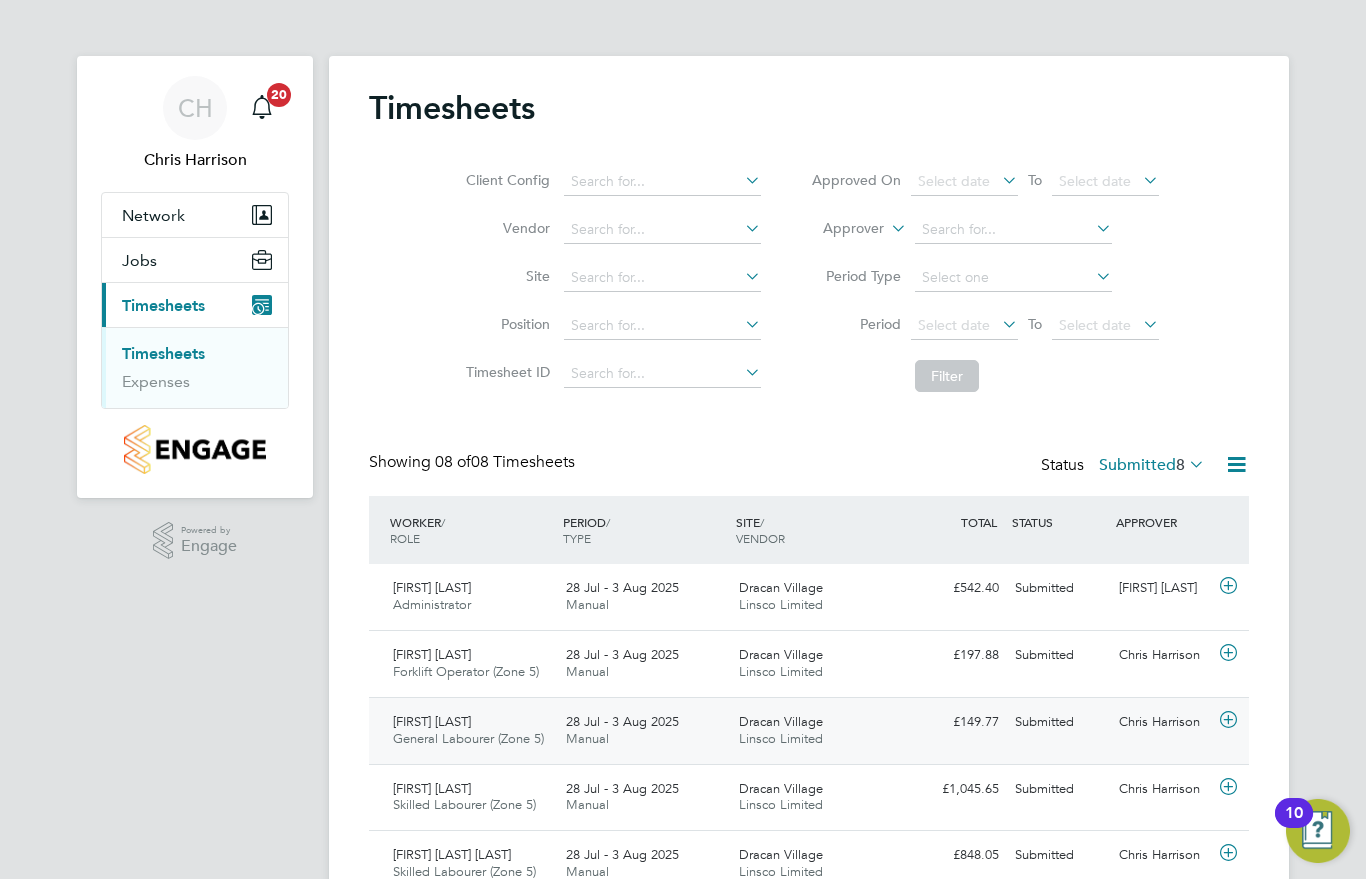 click on "Dracan Village" 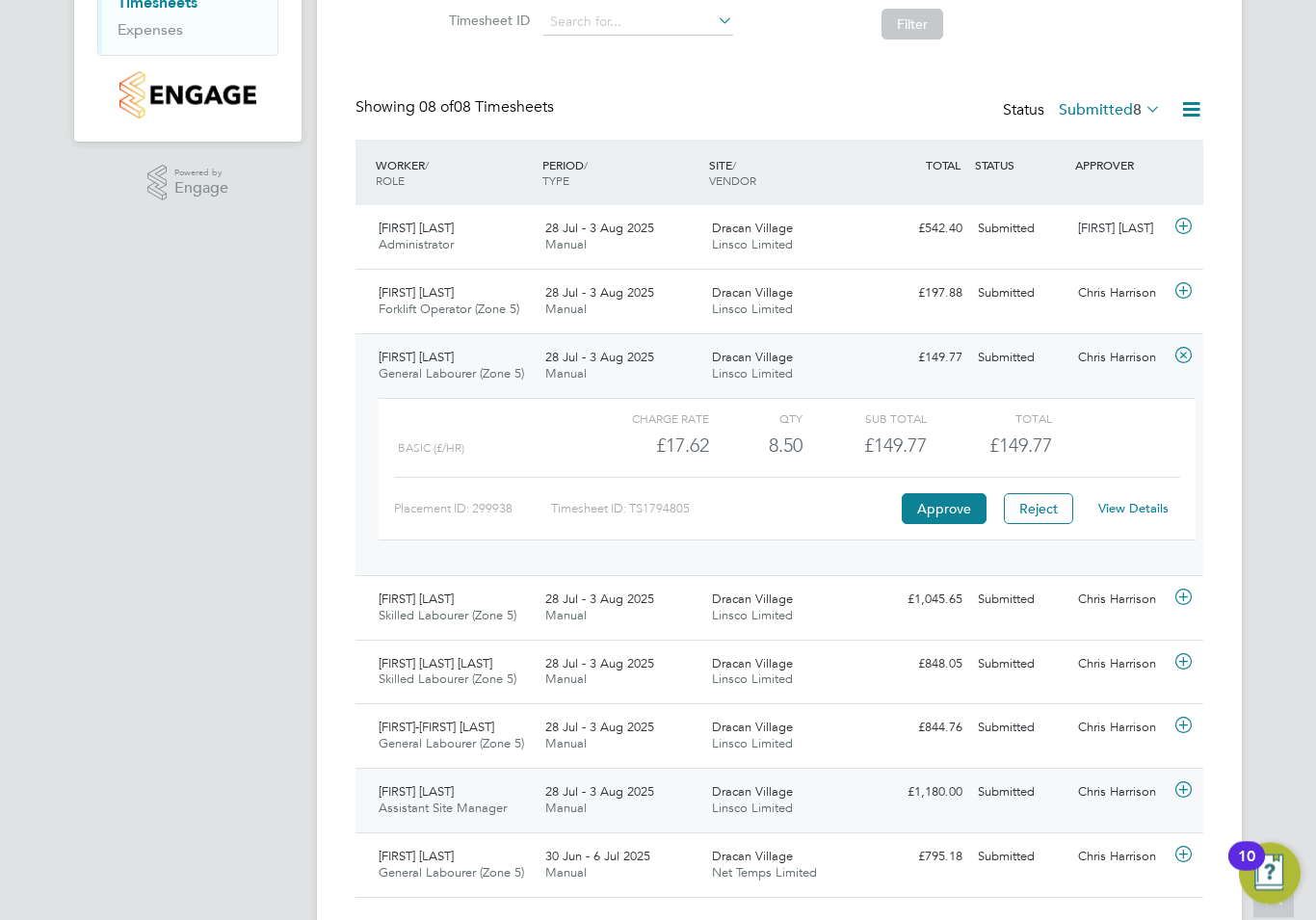 scroll, scrollTop: 341, scrollLeft: 0, axis: vertical 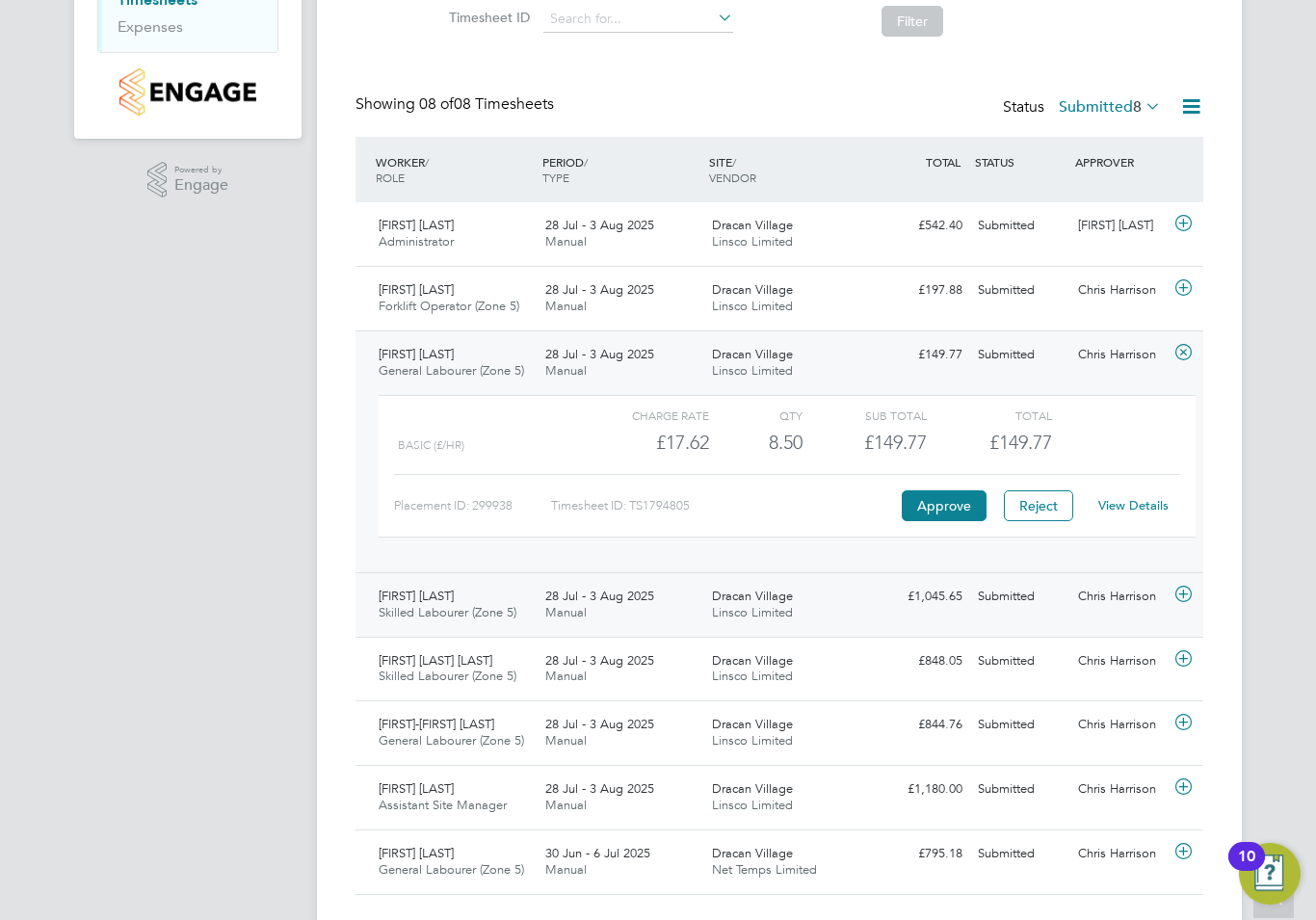 click on "£1,045.65 Submitted" 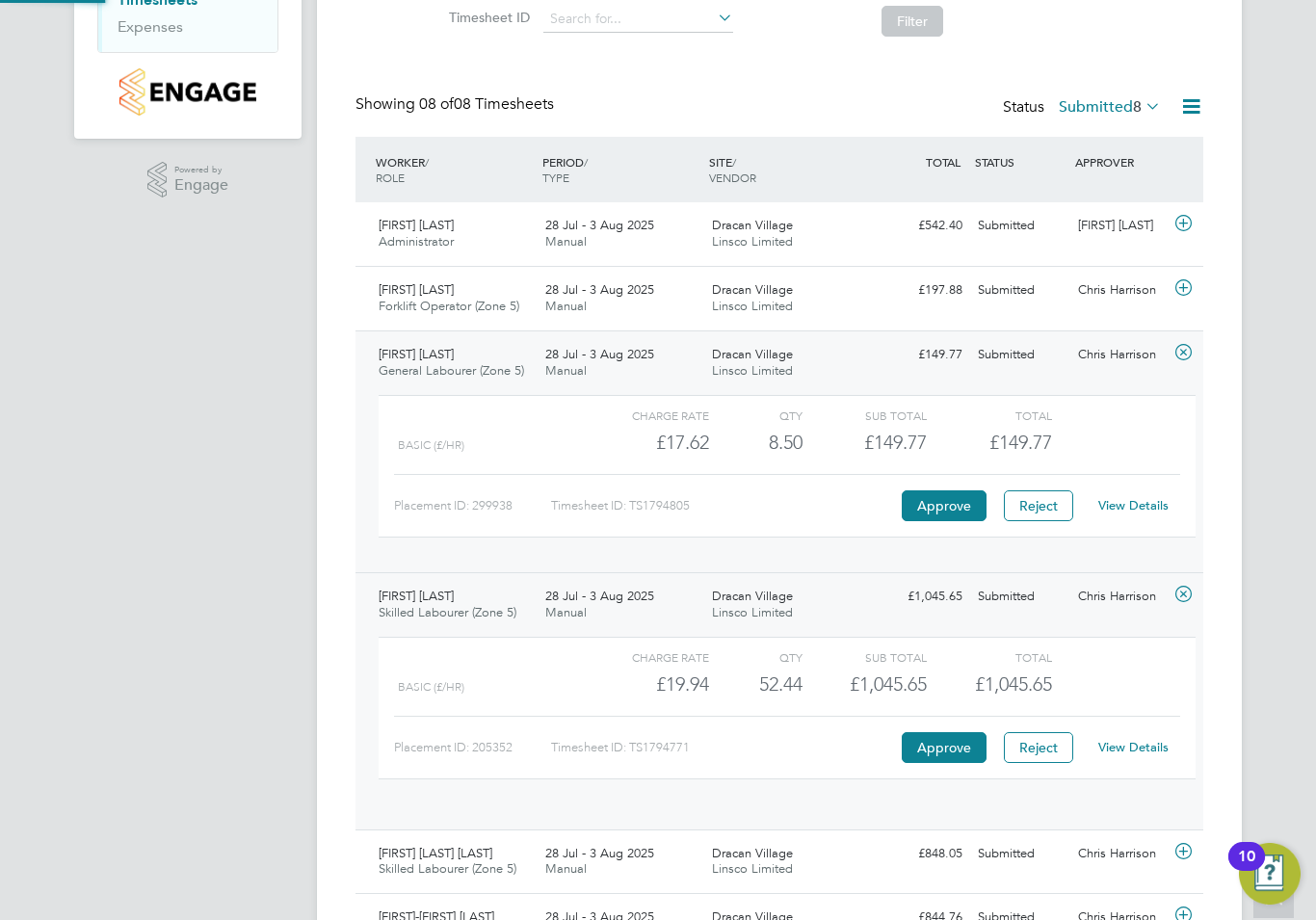 scroll, scrollTop: 10, scrollLeft: 10, axis: both 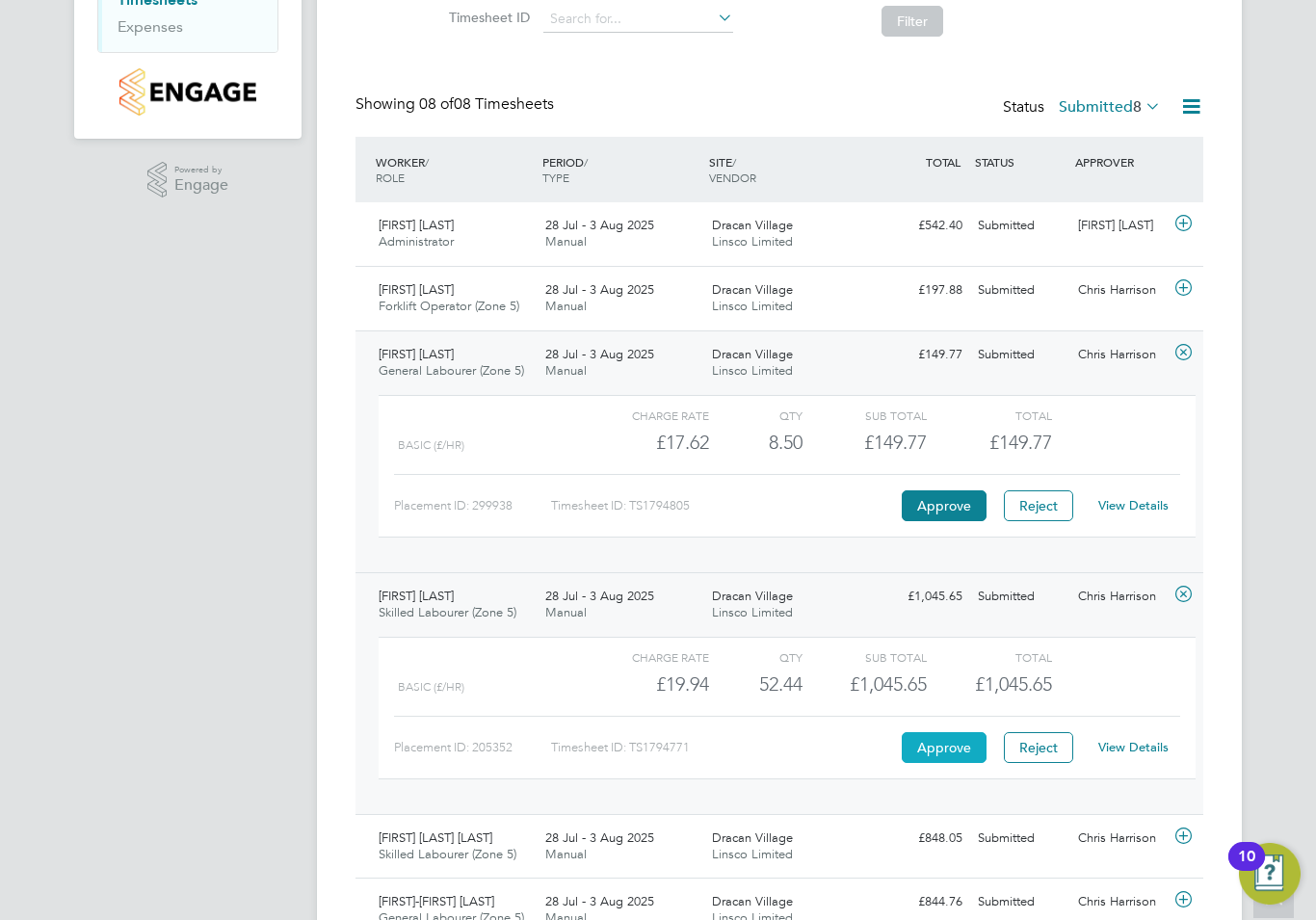 click on "Approve" 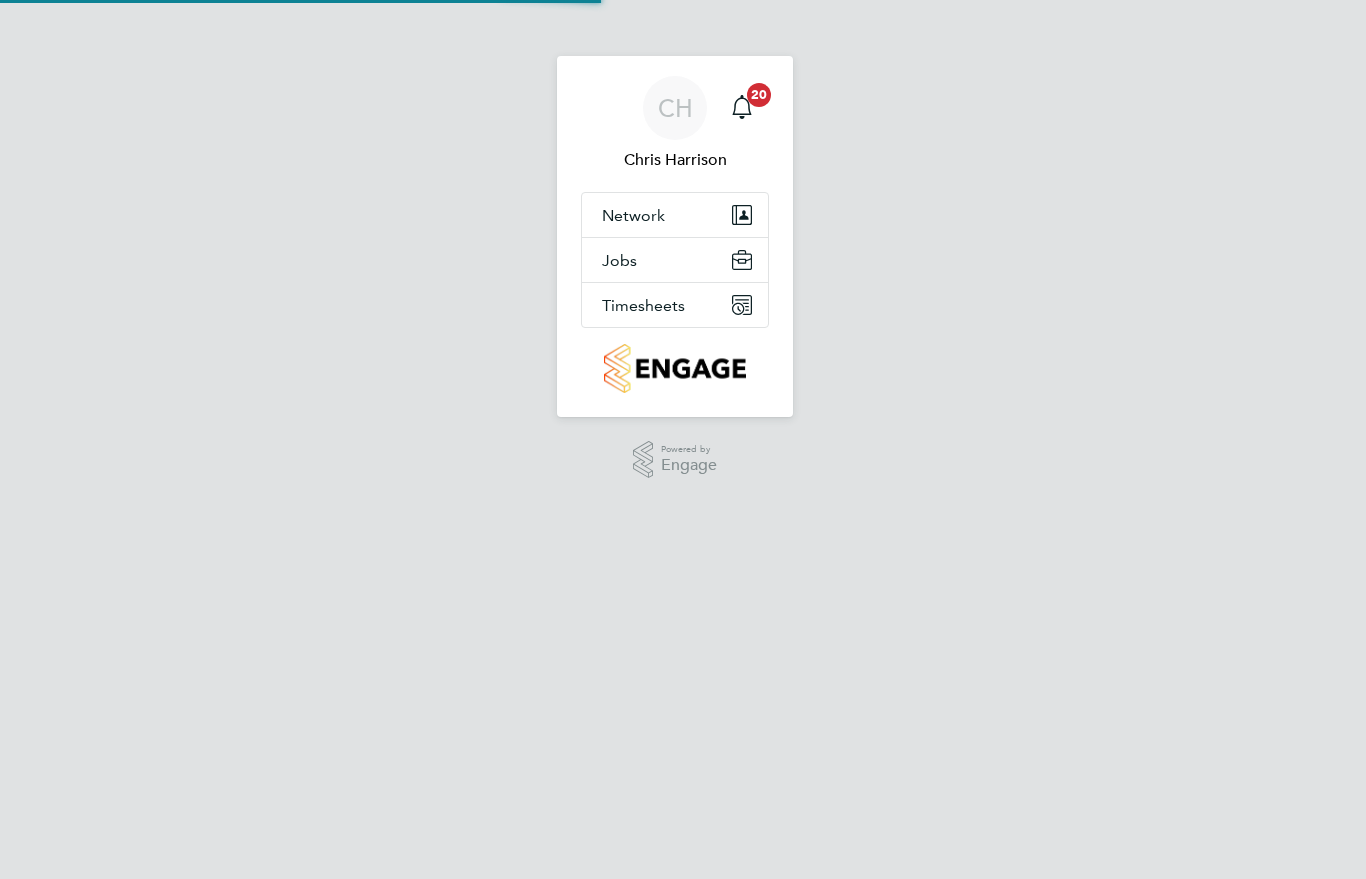 scroll, scrollTop: 0, scrollLeft: 0, axis: both 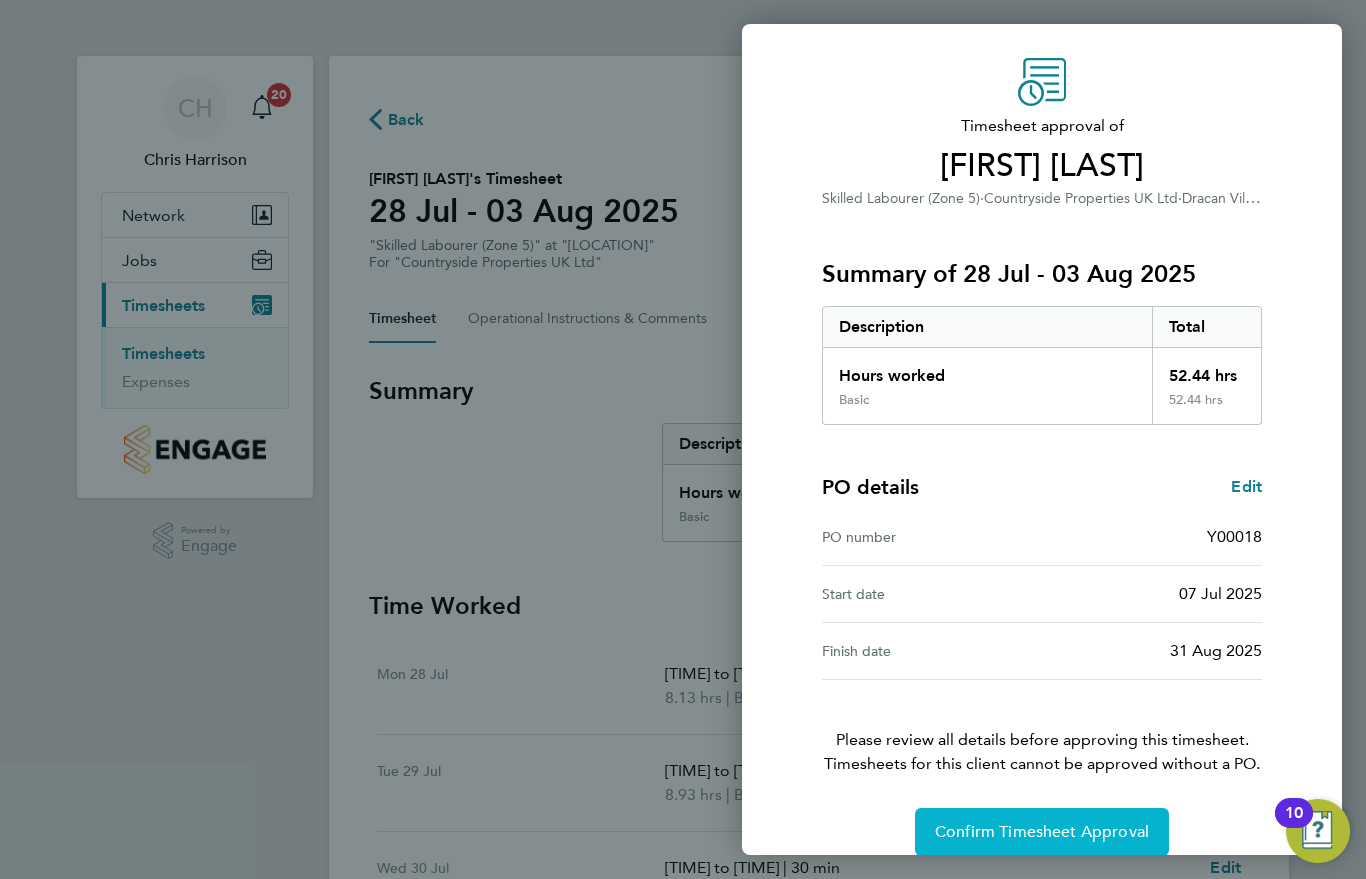 click on "Confirm Timesheet Approval" 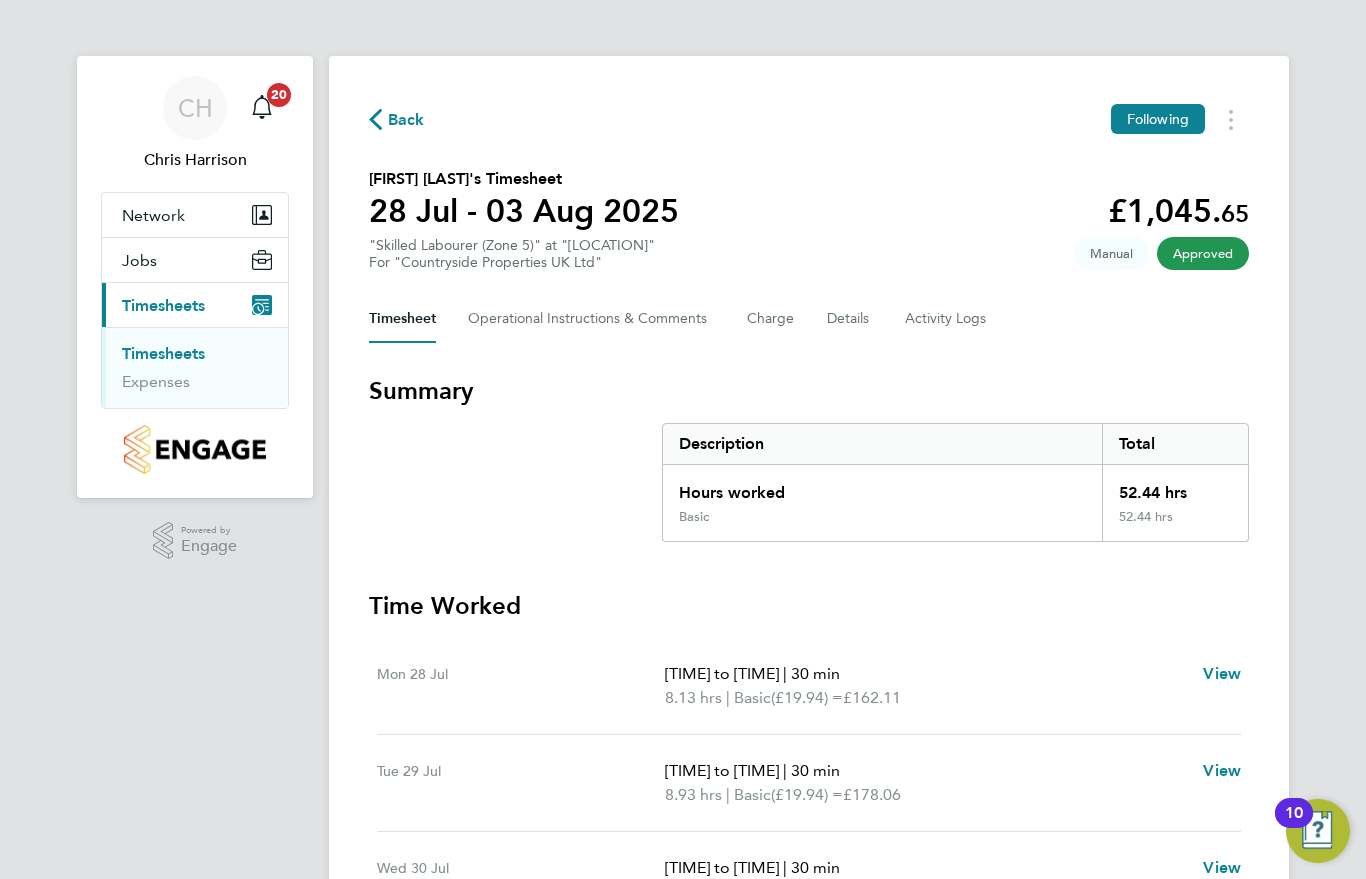 click on "Back" 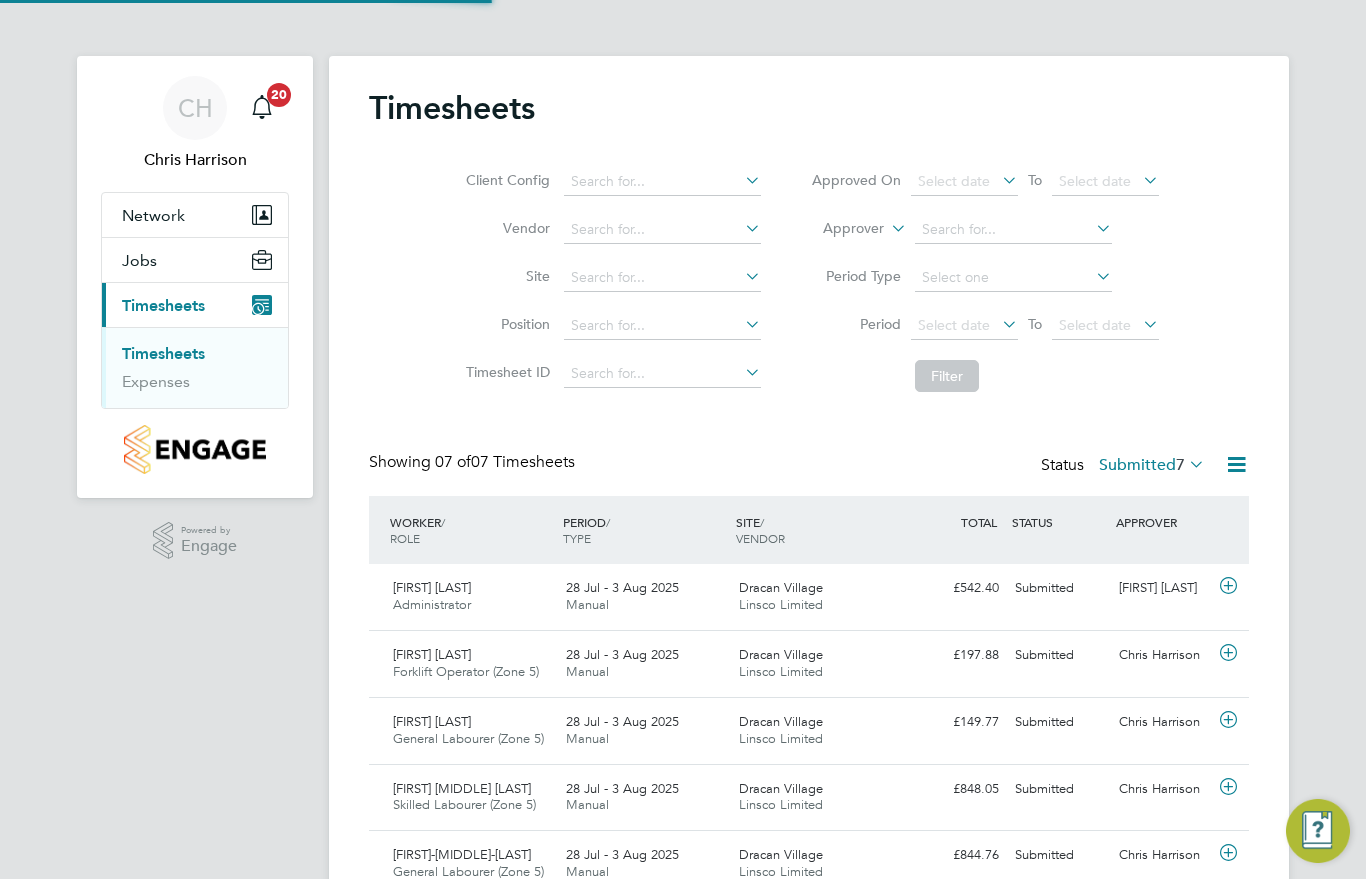 scroll, scrollTop: 10, scrollLeft: 10, axis: both 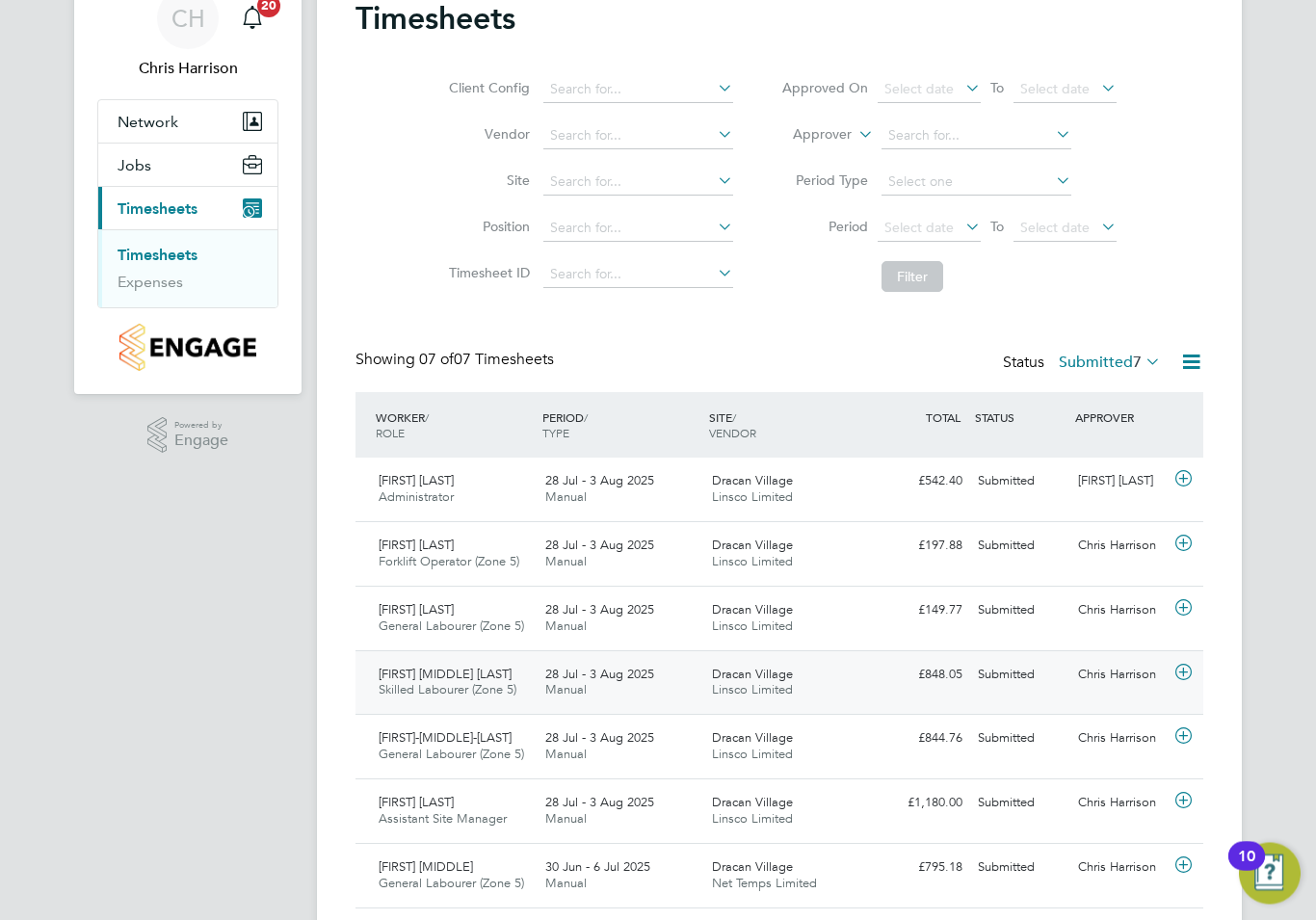 click on "Dracan Village Linsco Limited" 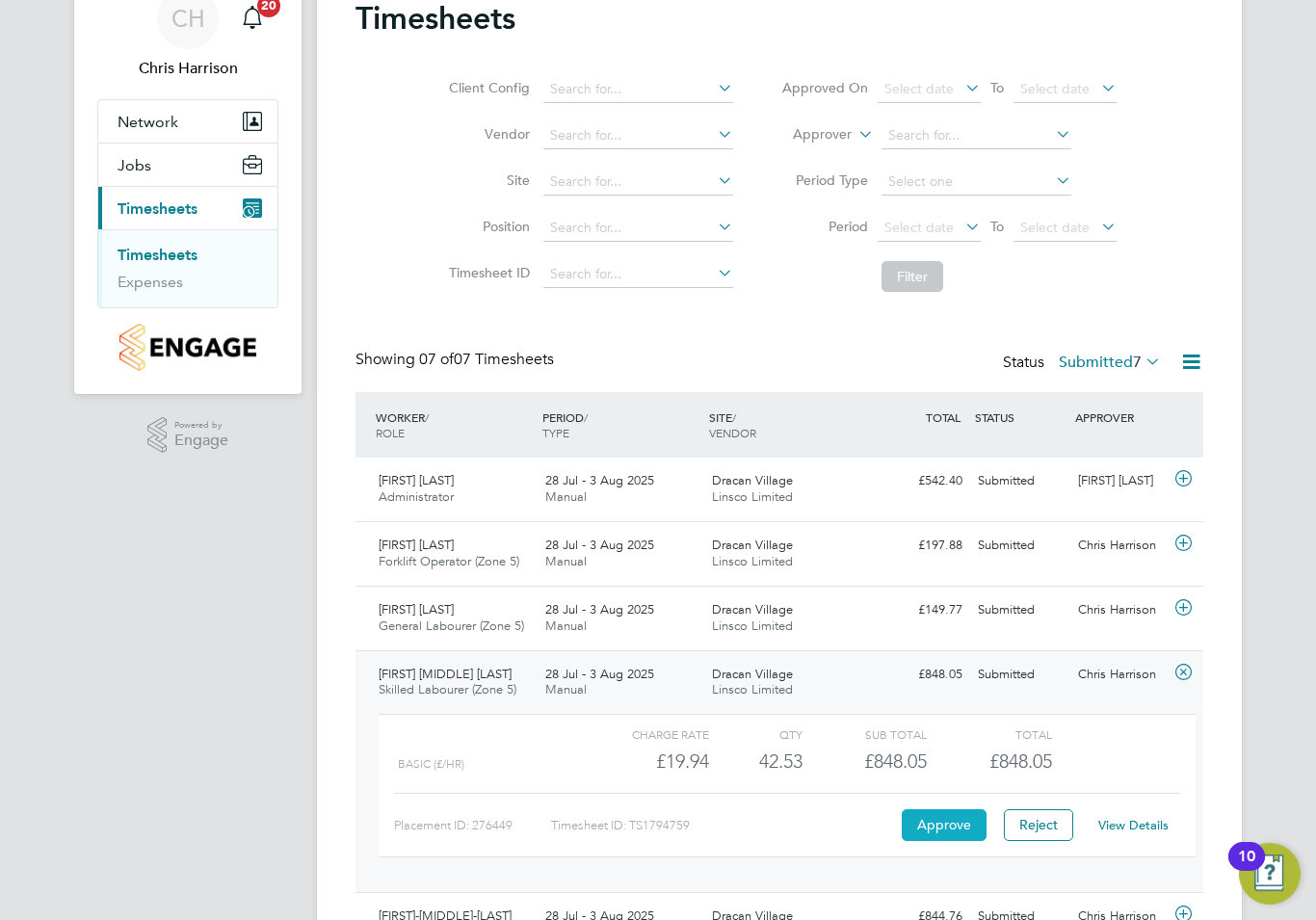 click on "Approve" 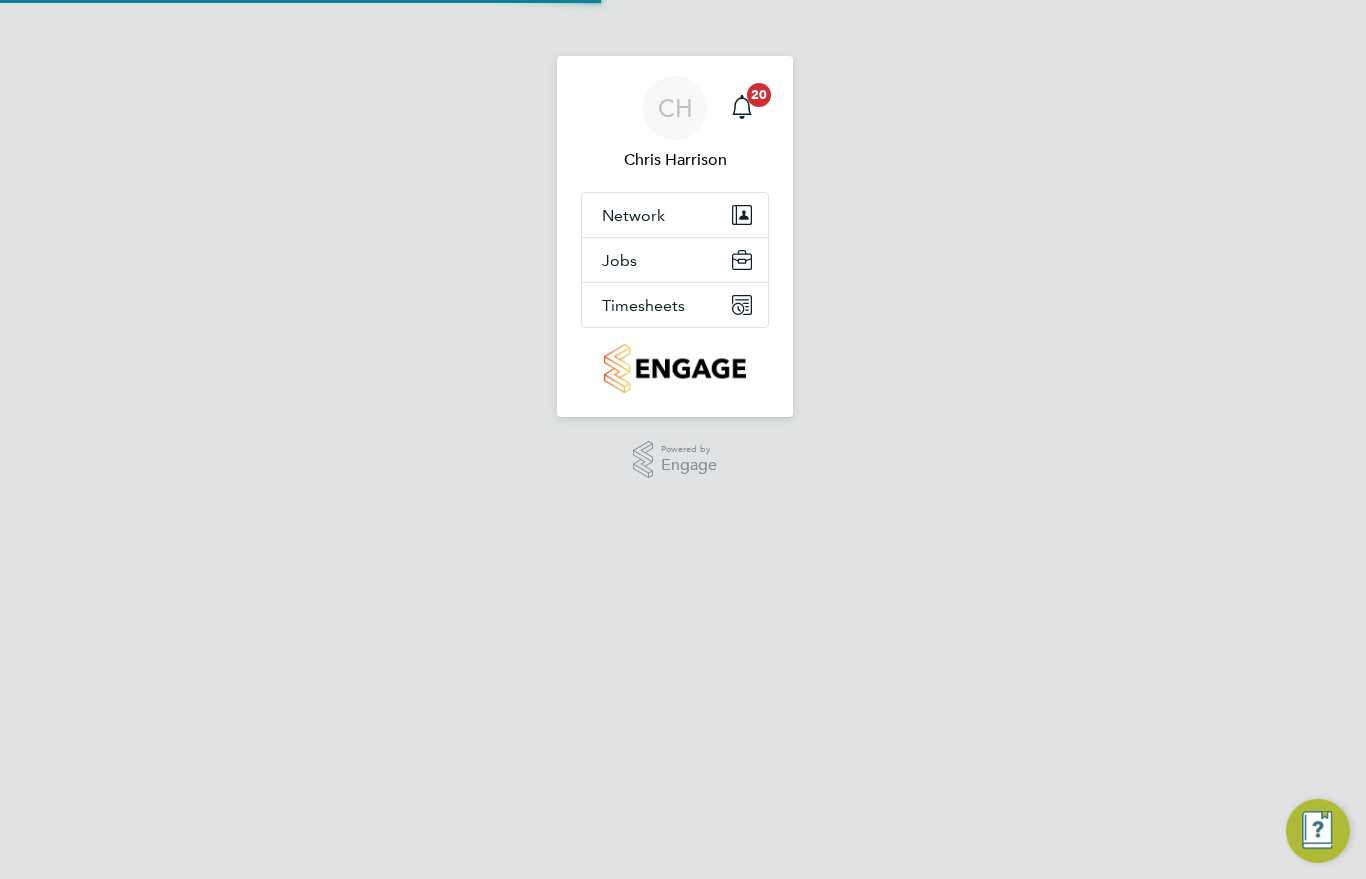 scroll, scrollTop: 0, scrollLeft: 0, axis: both 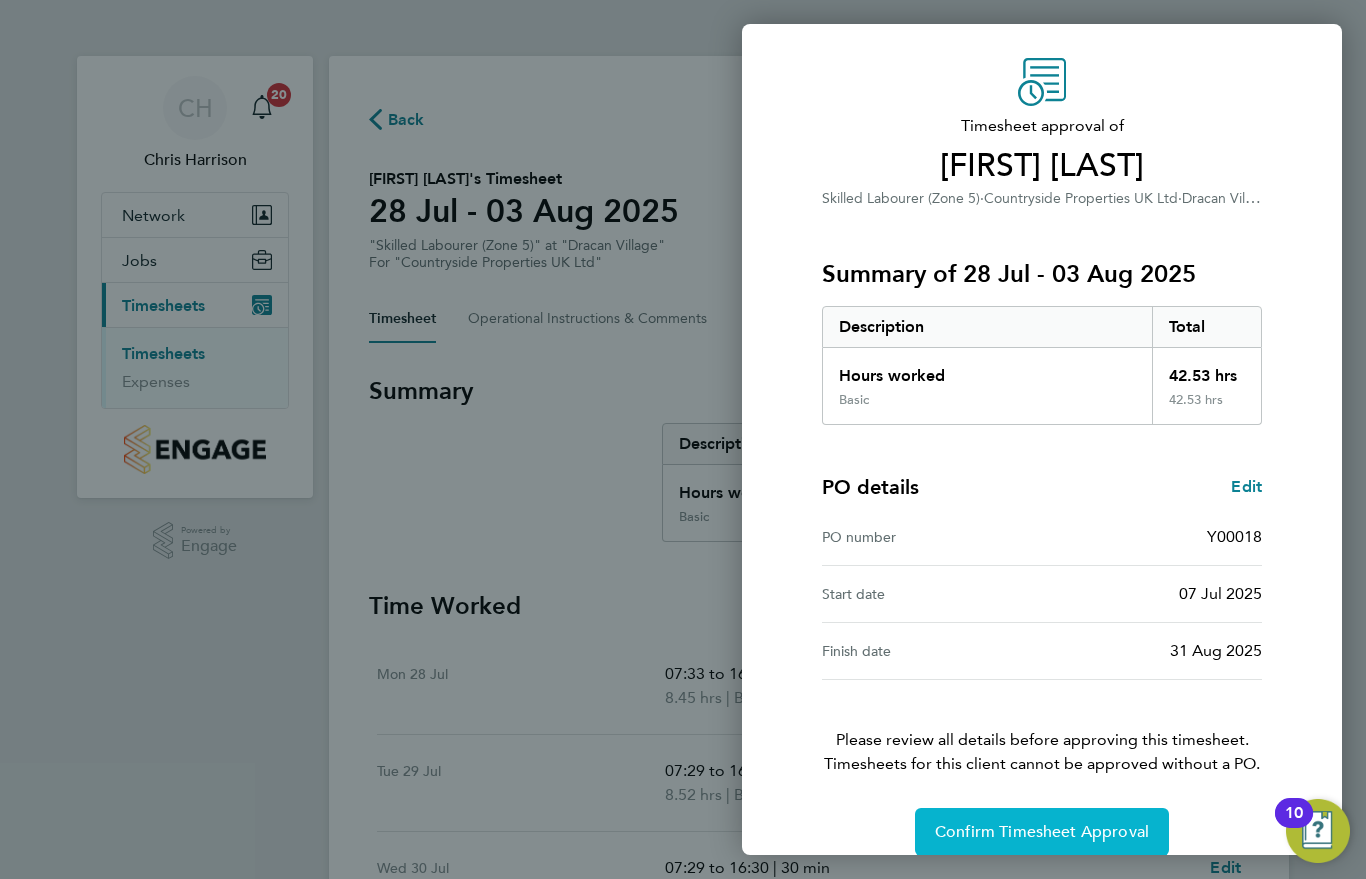 click on "Confirm Timesheet Approval" 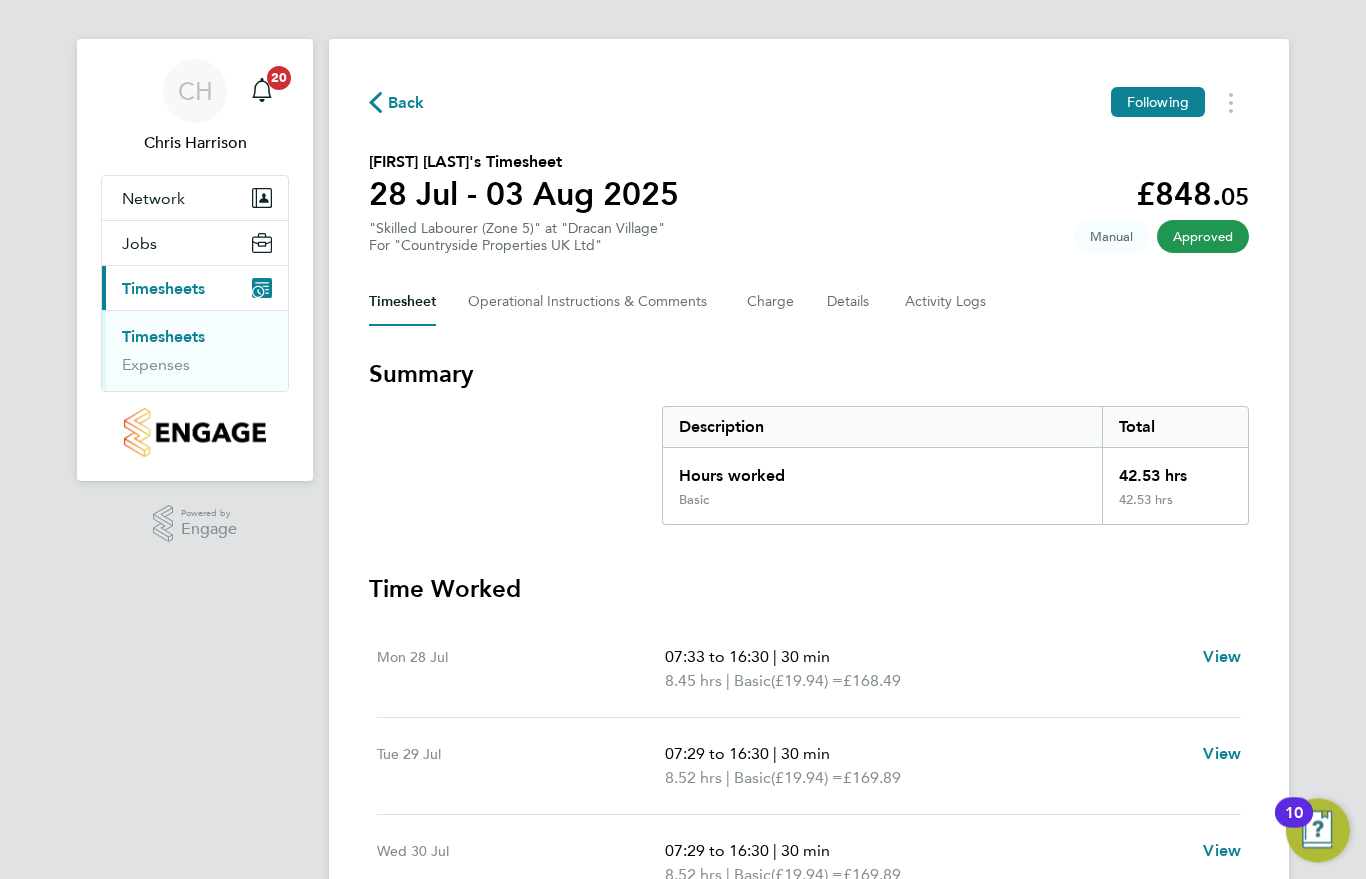scroll, scrollTop: 17, scrollLeft: 0, axis: vertical 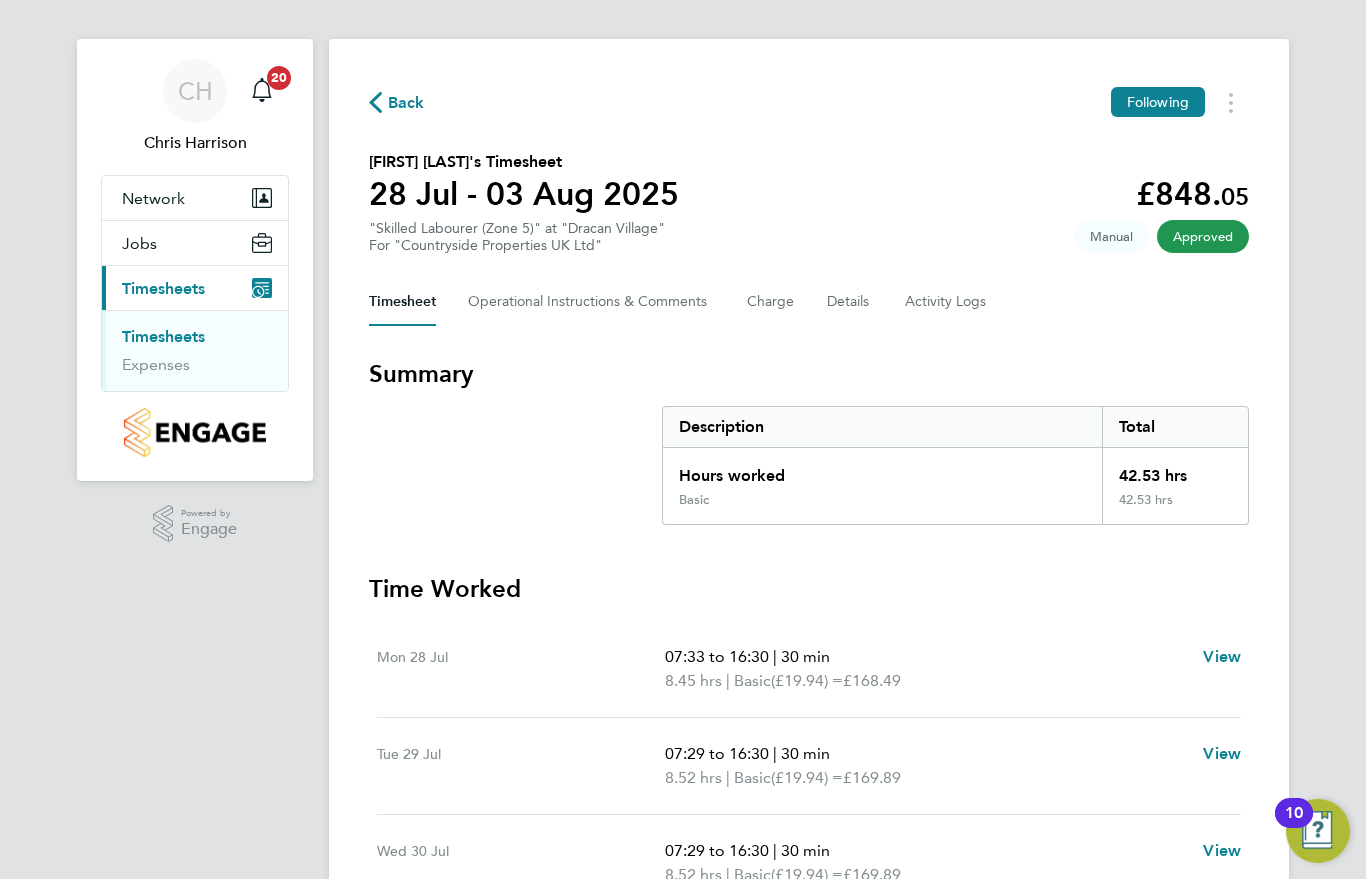 click on "Back  Following
Alan Francis Taylor's Timesheet   28 Jul - 03 Aug 2025   £848. 05  "Skilled Labourer (Zone 5)" at "Dracan Village"  For "Countryside Properties UK Ltd"  Approved   Manual   Timesheet   Operational Instructions & Comments   Charge   Details   Activity Logs   Summary   Description   Total   Hours worked   42.53 hrs   Basic   42.53 hrs   Time Worked   Mon 28 Jul   07:33 to 16:30   |   30 min   8.45 hrs   |   Basic   (£19.94) =   £168.49   View   Tue 29 Jul   07:29 to 16:30   |   30 min   8.52 hrs   |   Basic   (£19.94) =   £169.89   View   Wed 30 Jul   07:29 to 16:30   |   30 min   8.52 hrs   |   Basic   (£19.94) =   £169.89   View   Thu 31 Jul   07:29 to 16:30   |   30 min   8.52 hrs   |   Basic   (£19.94) =   £169.89   View   Fri 01 Aug   07:29 to 16:30   |   30 min   8.52 hrs   |   Basic   (£19.94) =   £169.89   View   Sat 02 Aug   –   Sun 03 Aug   –" 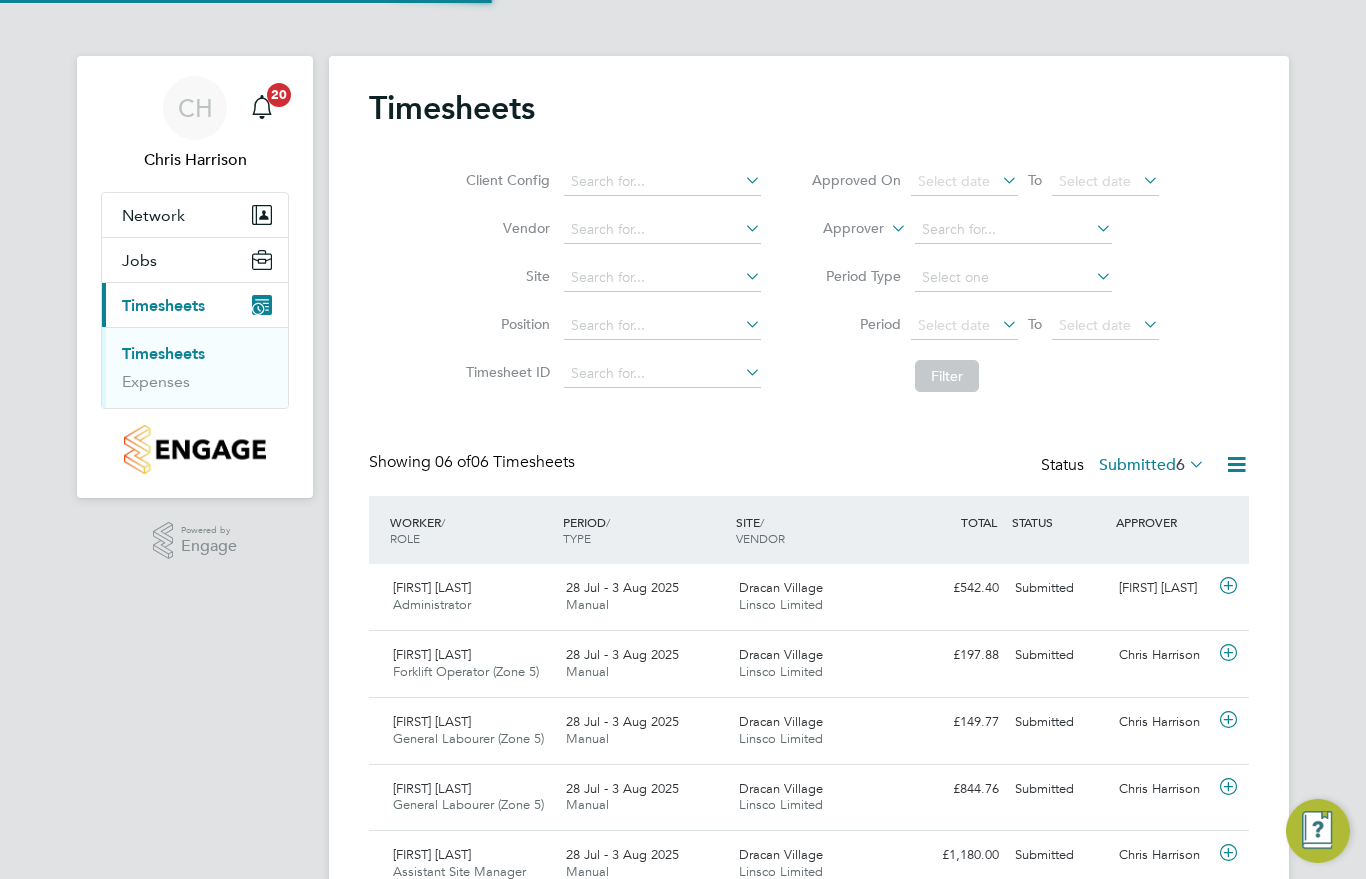 scroll, scrollTop: 10, scrollLeft: 10, axis: both 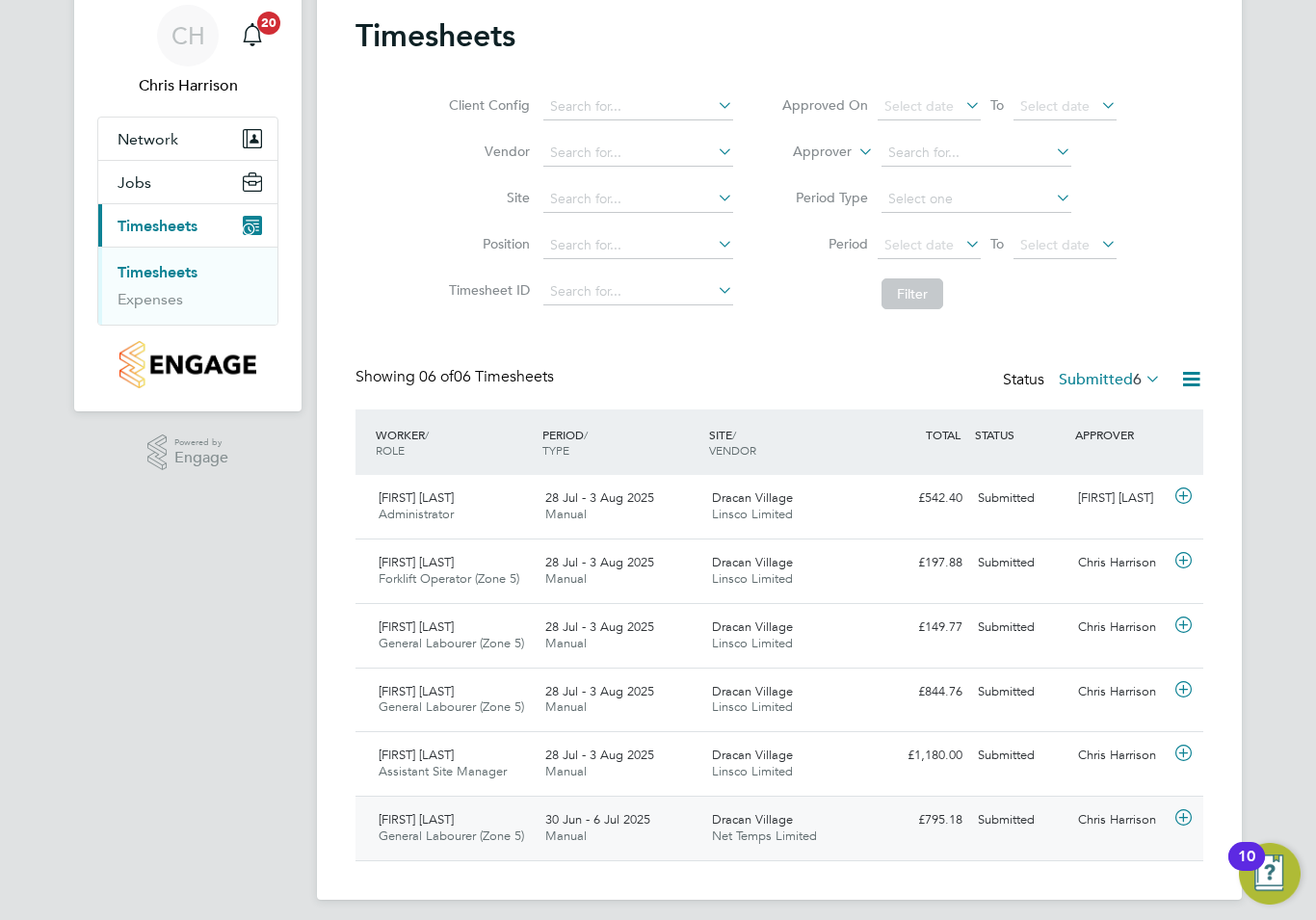 click on "Philip Gordon General Labourer (Zone 5)   30 Jun - 6 Jul 2025 30 Jun - 6 Jul 2025 Manual Dracan Village Net Temps Limited £795.18 Submitted Submitted Chris Harrison" 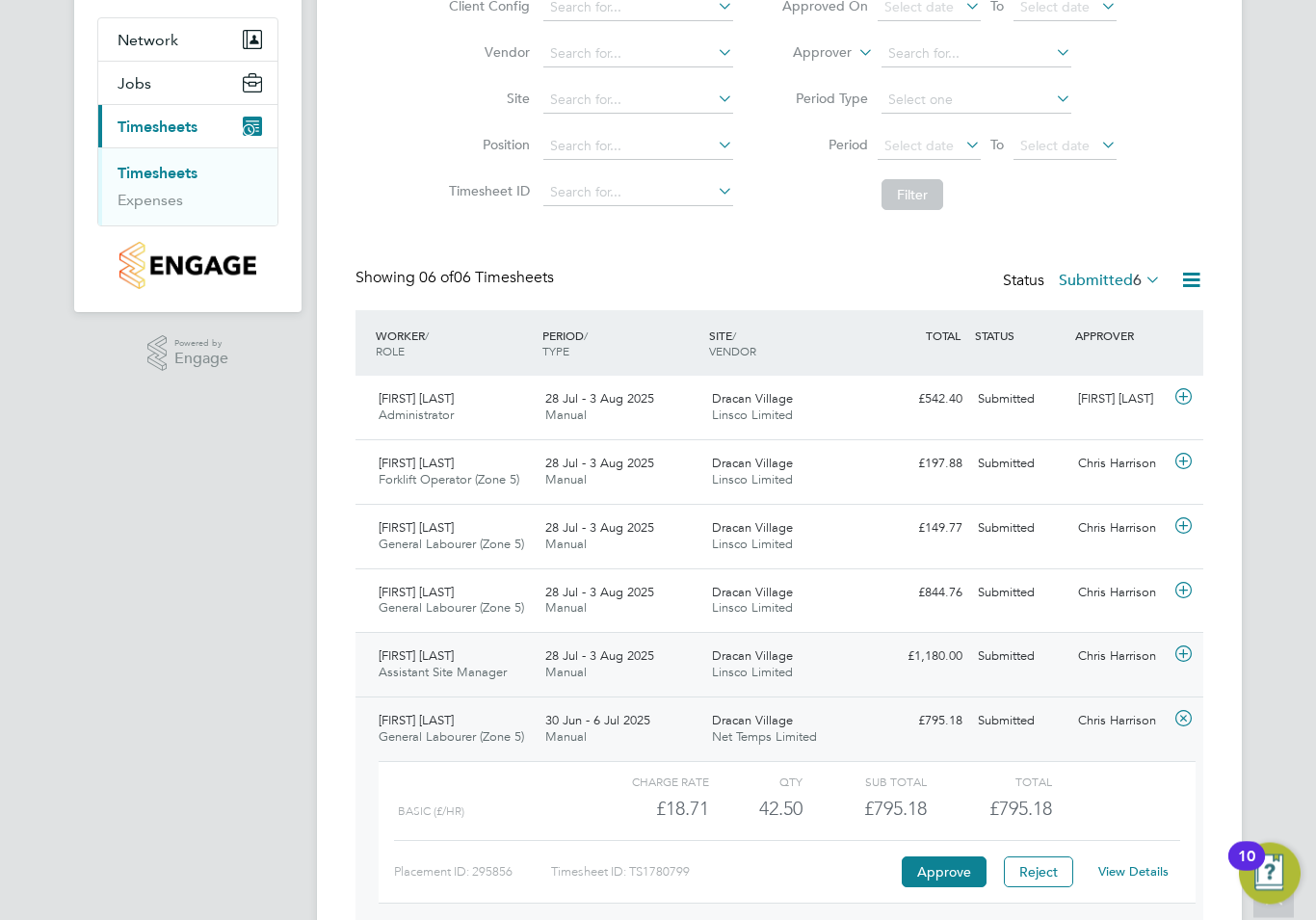 click on "Dracan Village" 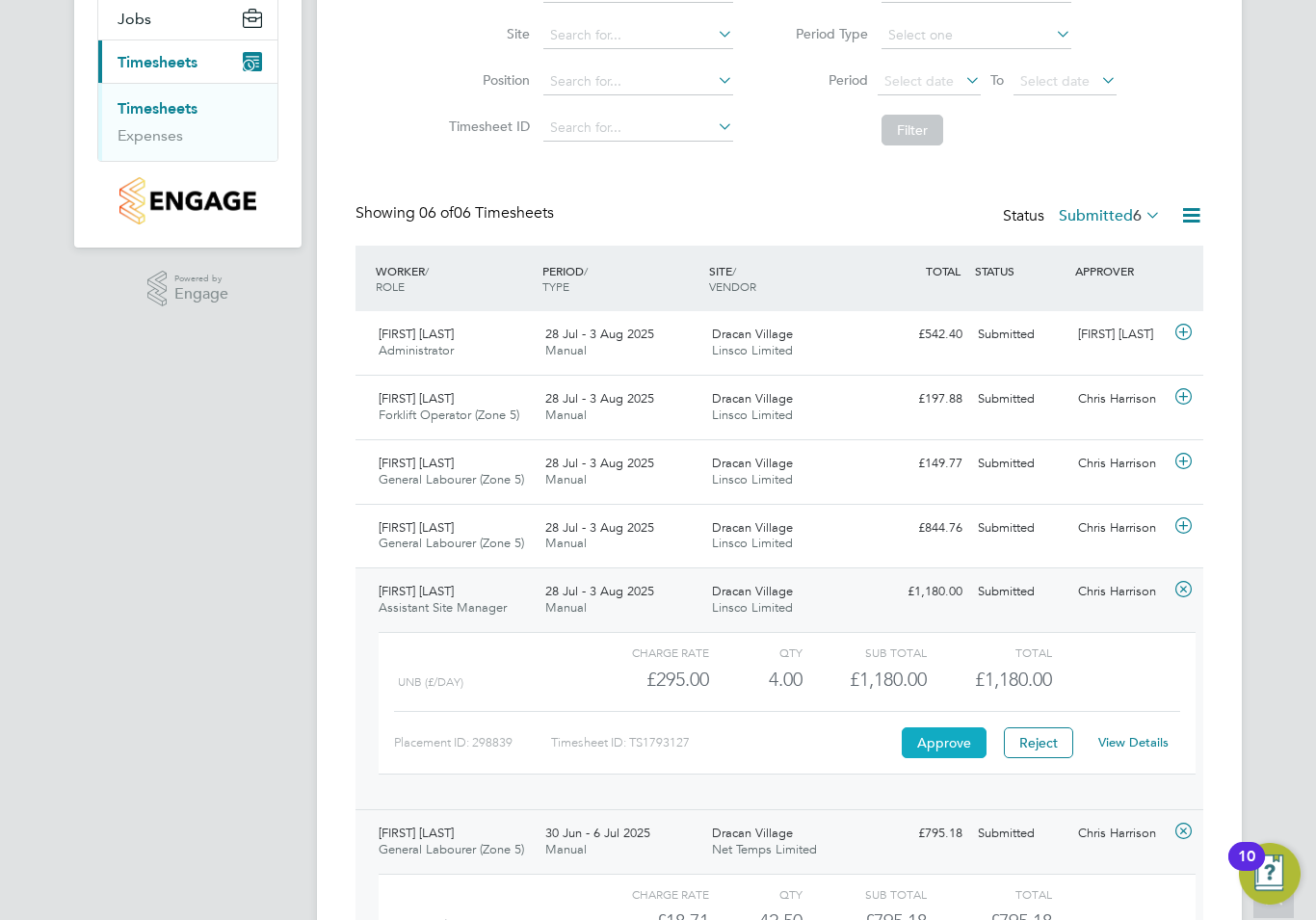 click on "Approve" 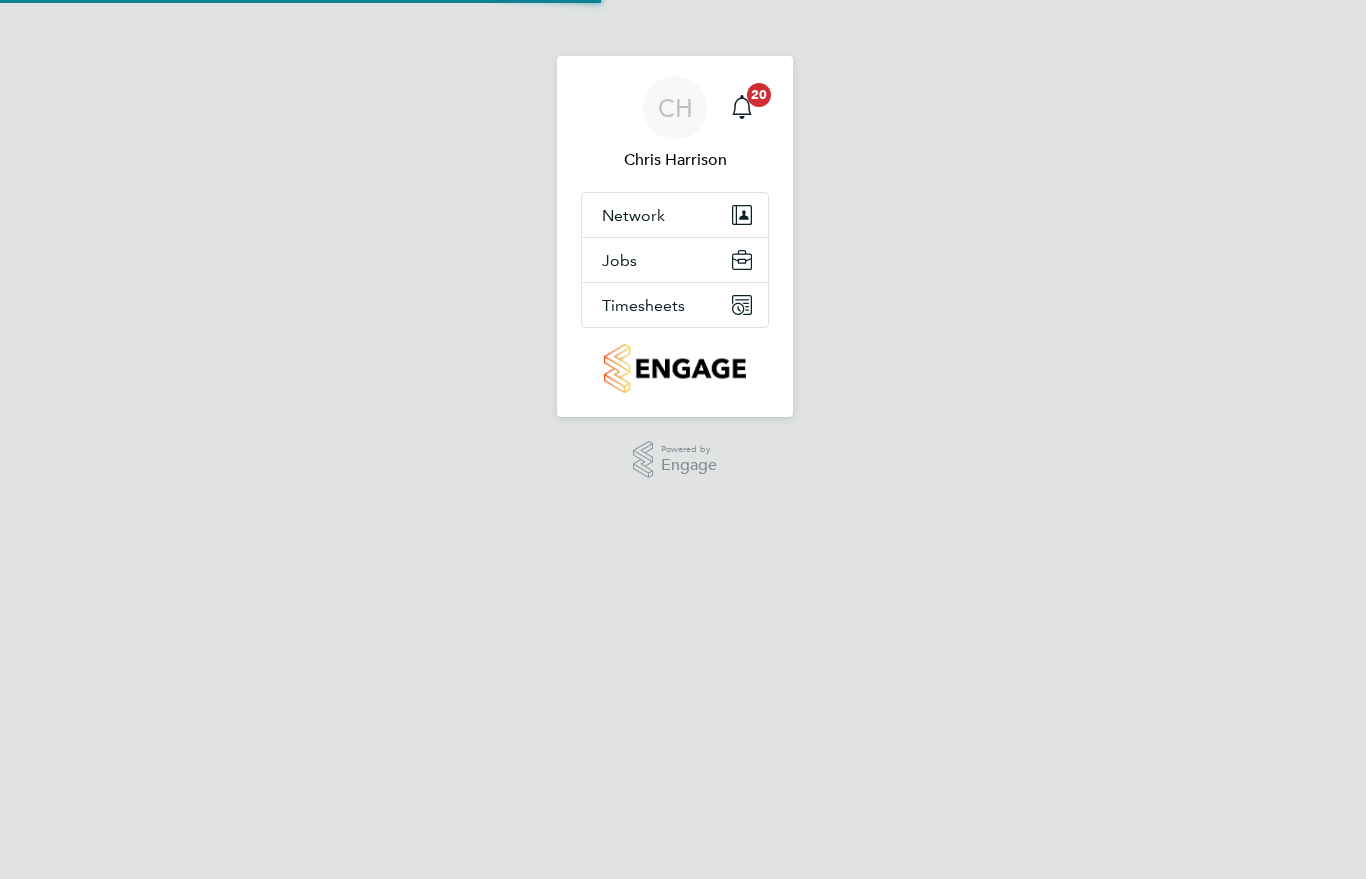 scroll, scrollTop: 0, scrollLeft: 0, axis: both 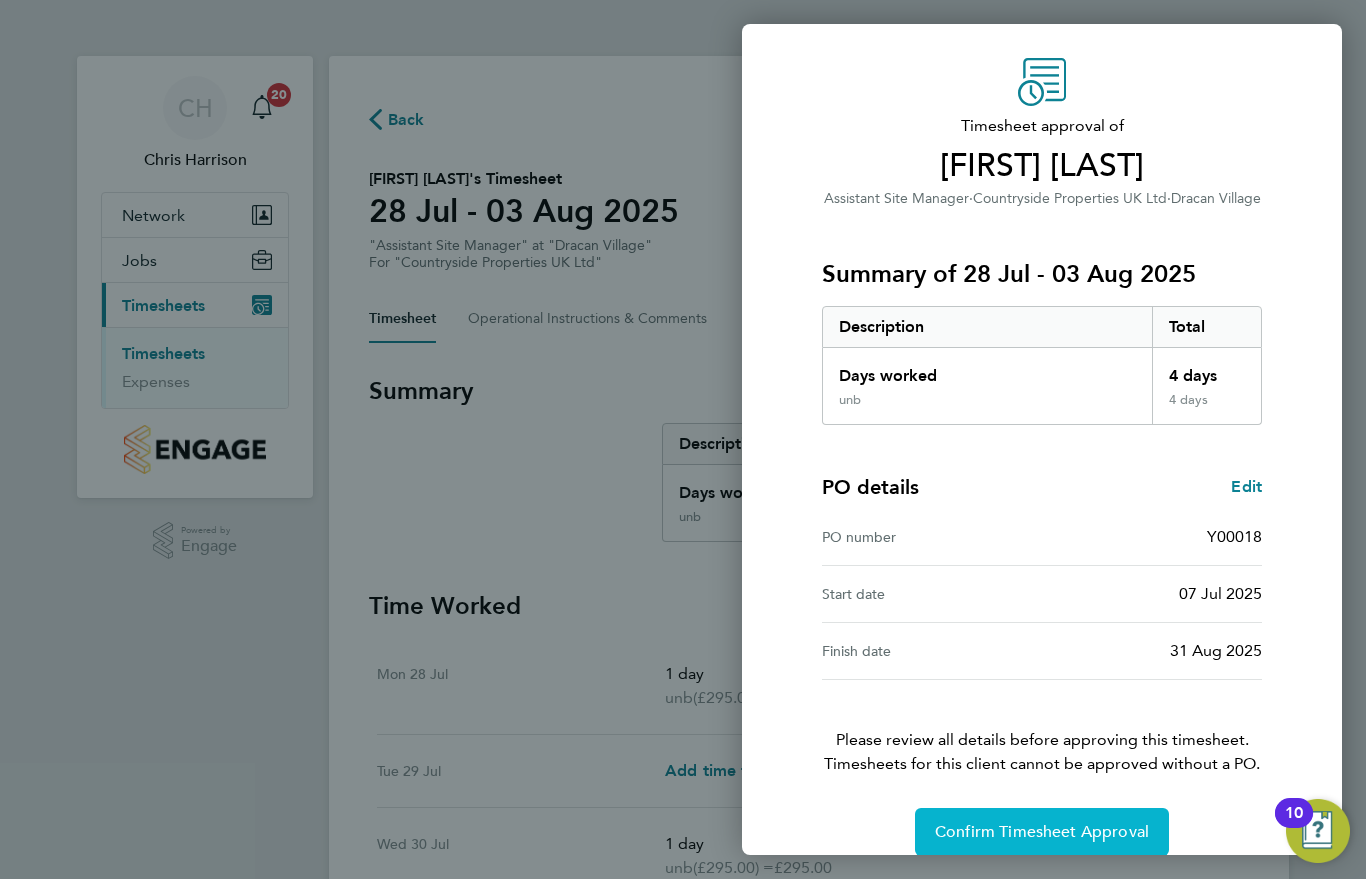 click on "Confirm Timesheet Approval" 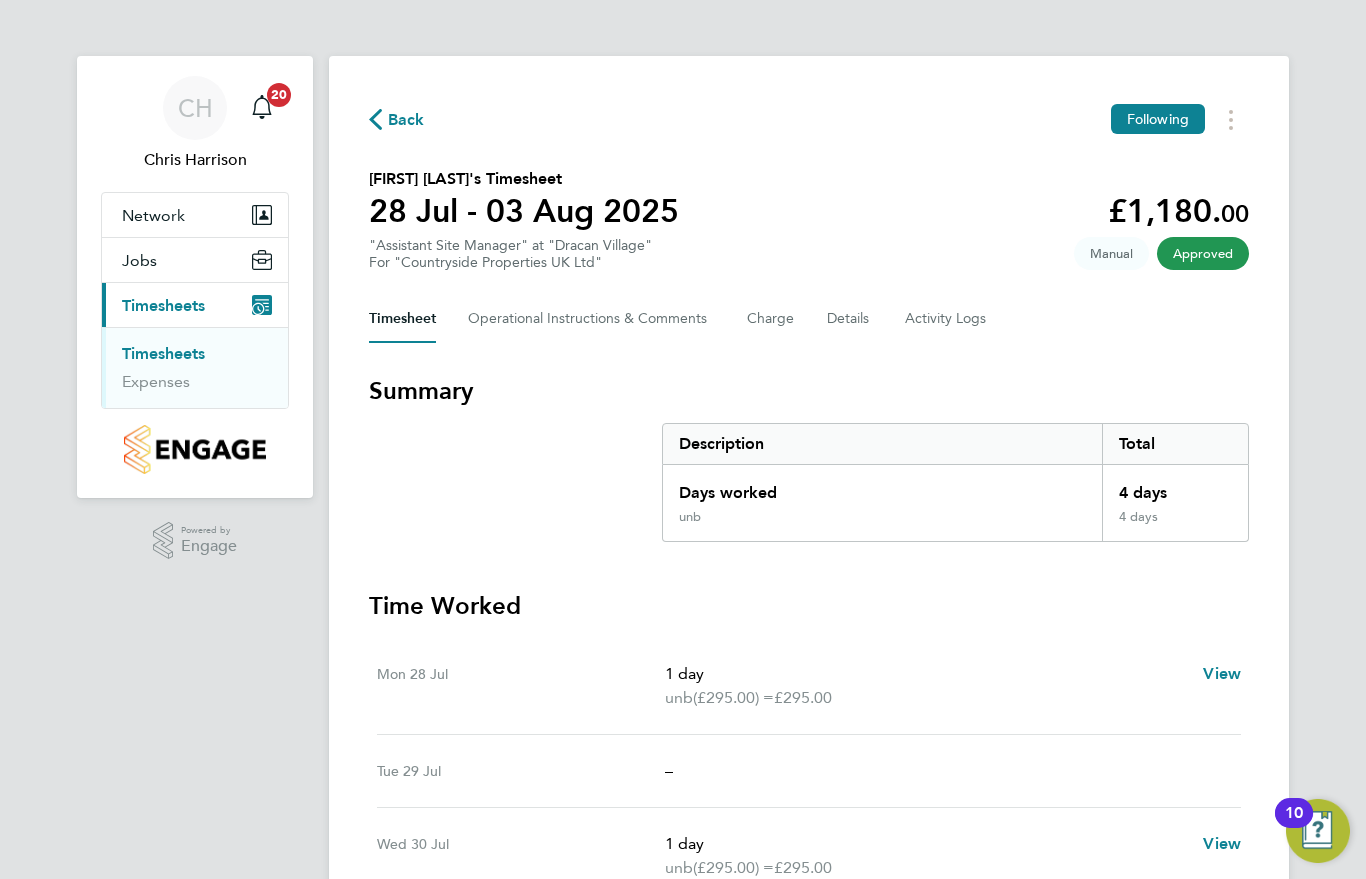 click on "Back" 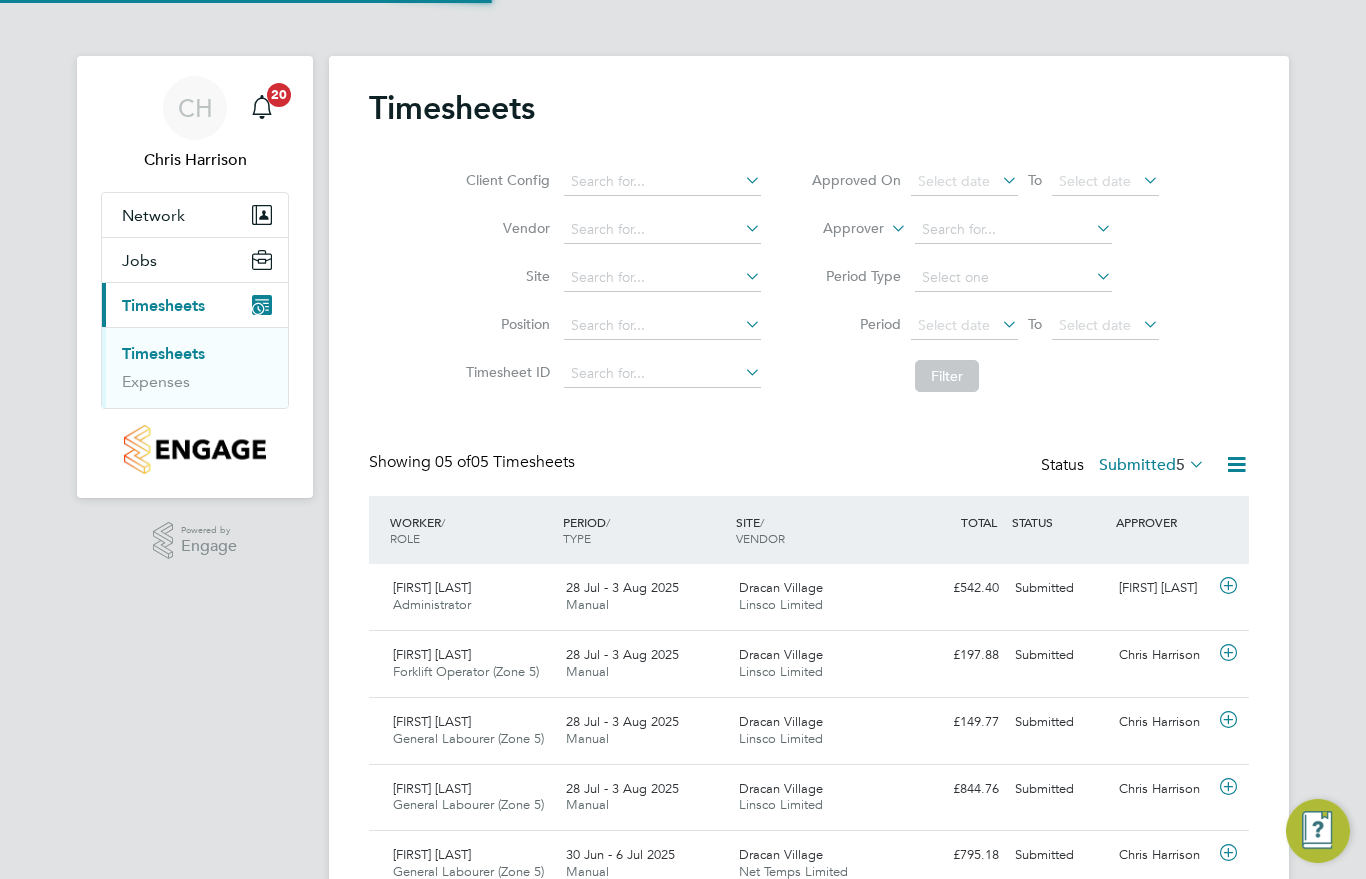 scroll, scrollTop: 10, scrollLeft: 10, axis: both 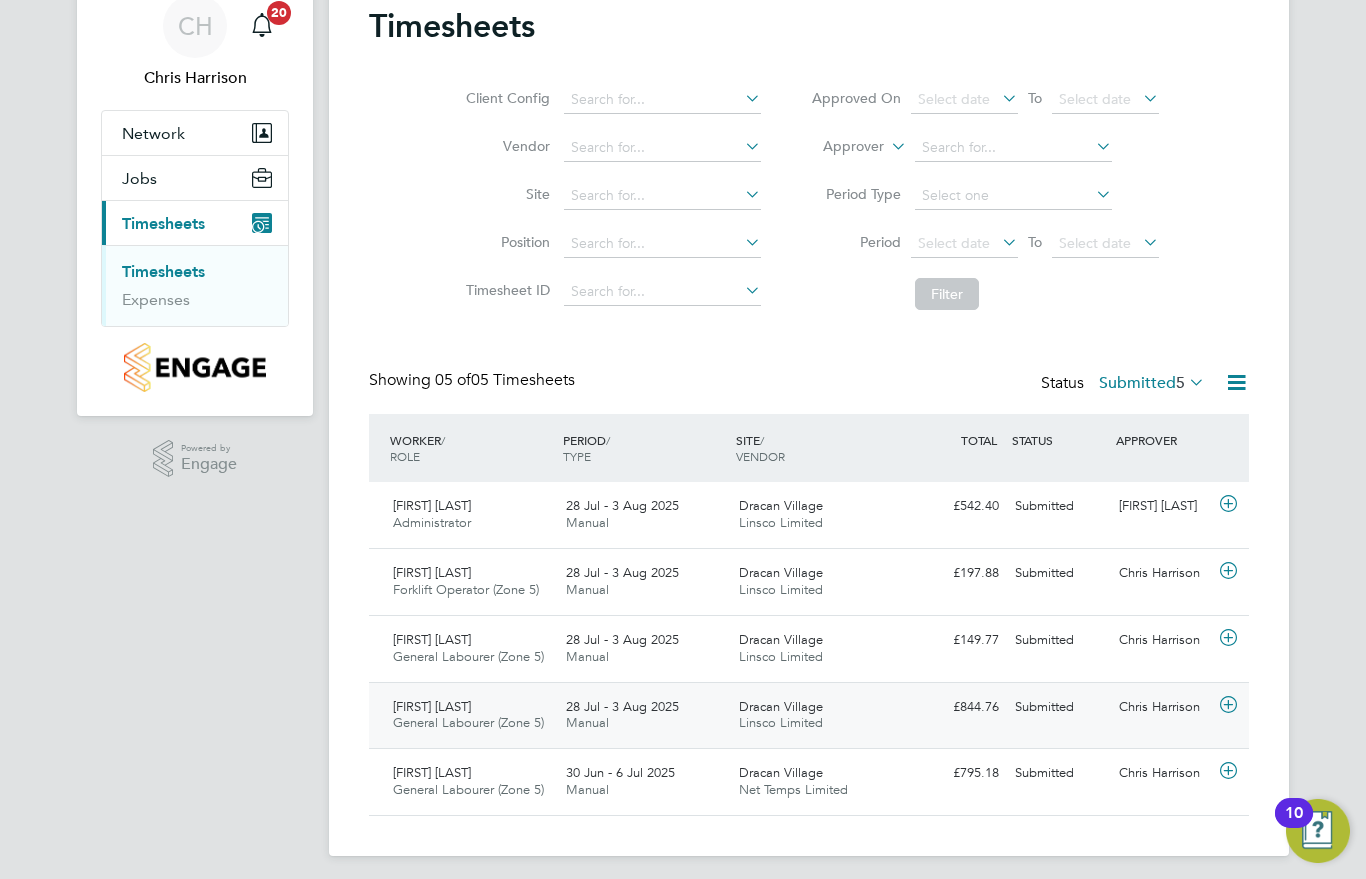 click on "Dracan Village Linsco Limited" 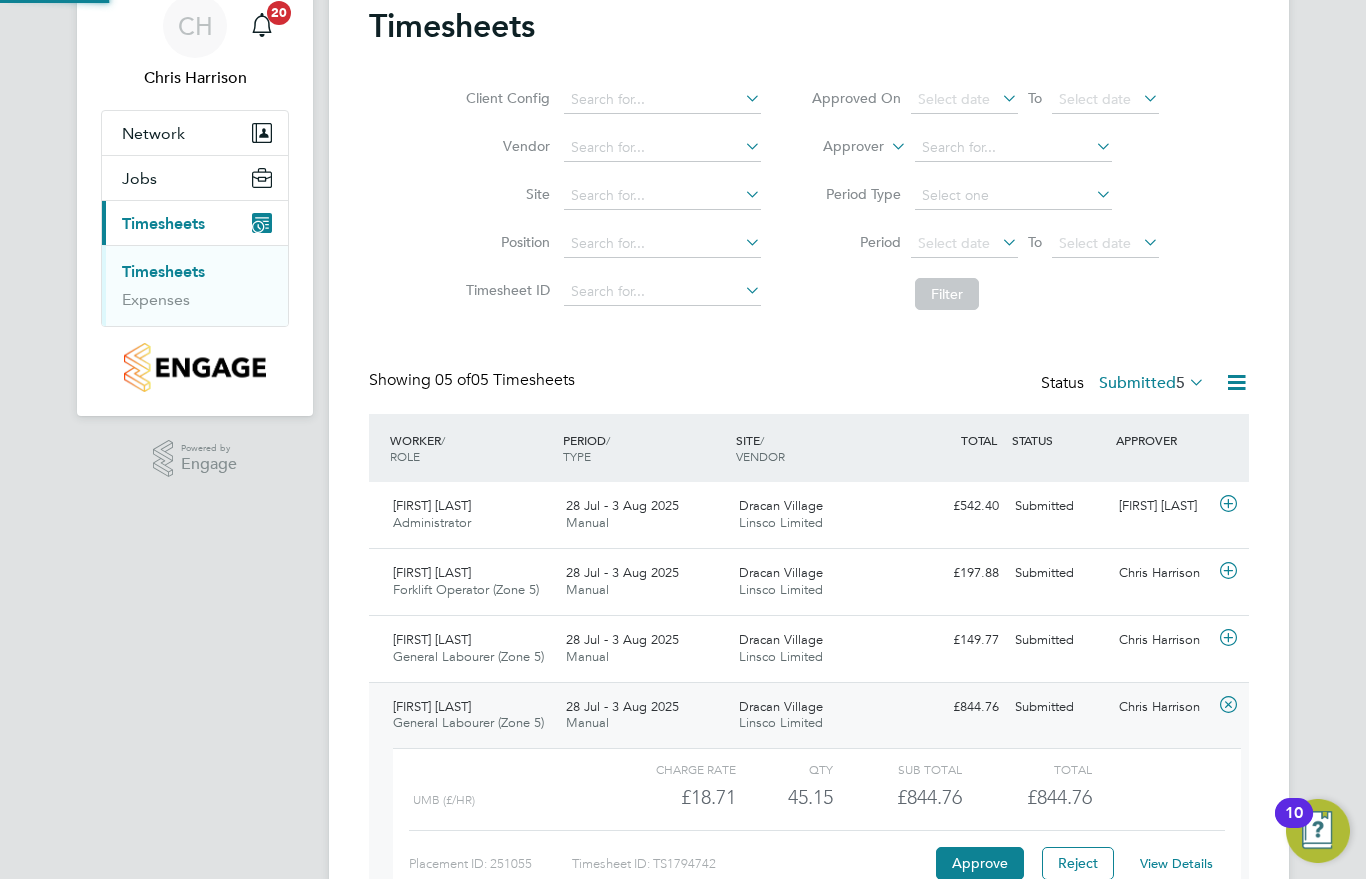 scroll, scrollTop: 10, scrollLeft: 10, axis: both 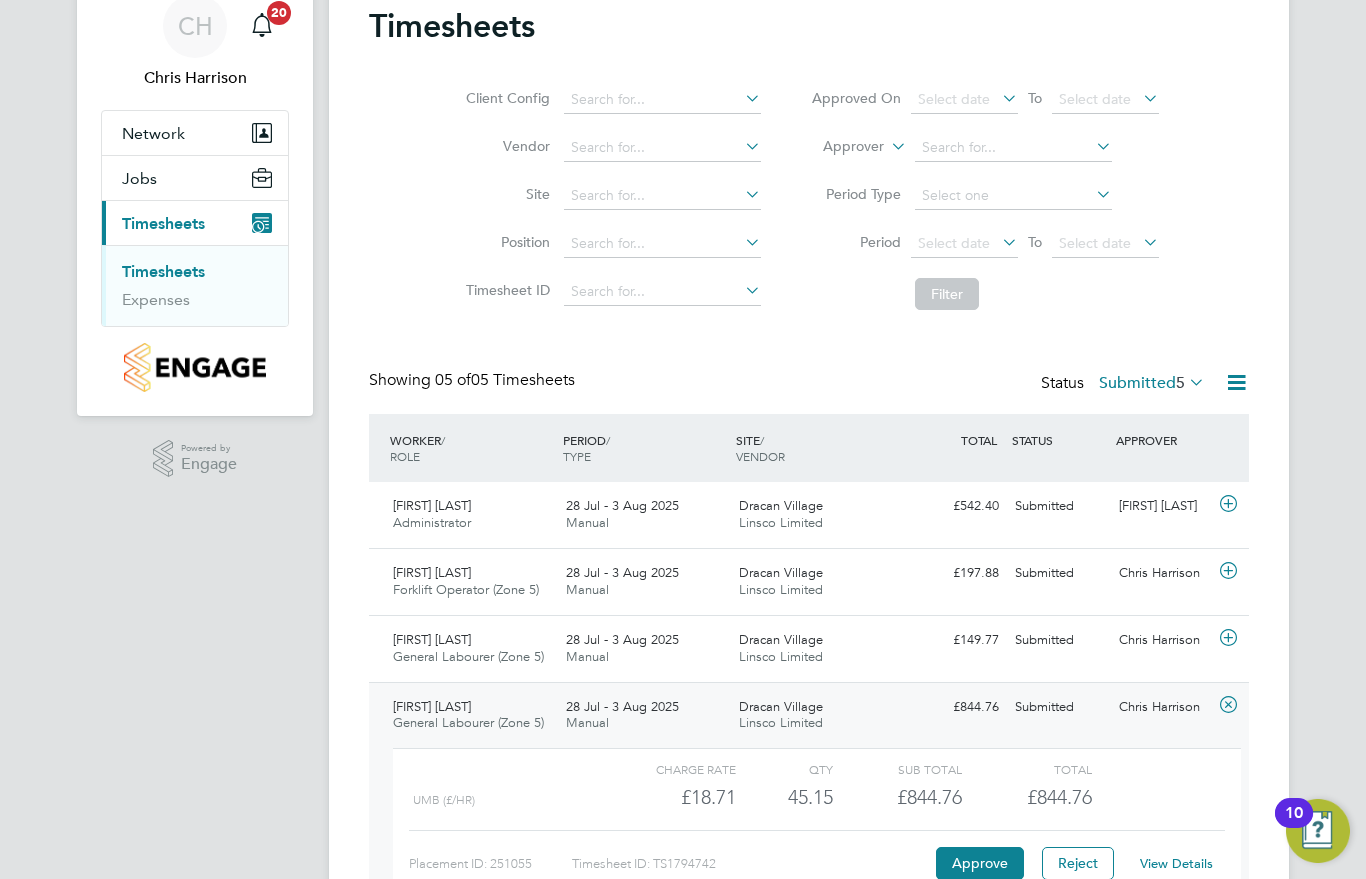 click on "Charge rate QTY Sub Total Total UMB (£/HR)     £18.71 45.15 45.15 45 £844.76 £844.76 Placement ID: 251055 Timesheet ID: TS1794742 Approve Reject View Details" 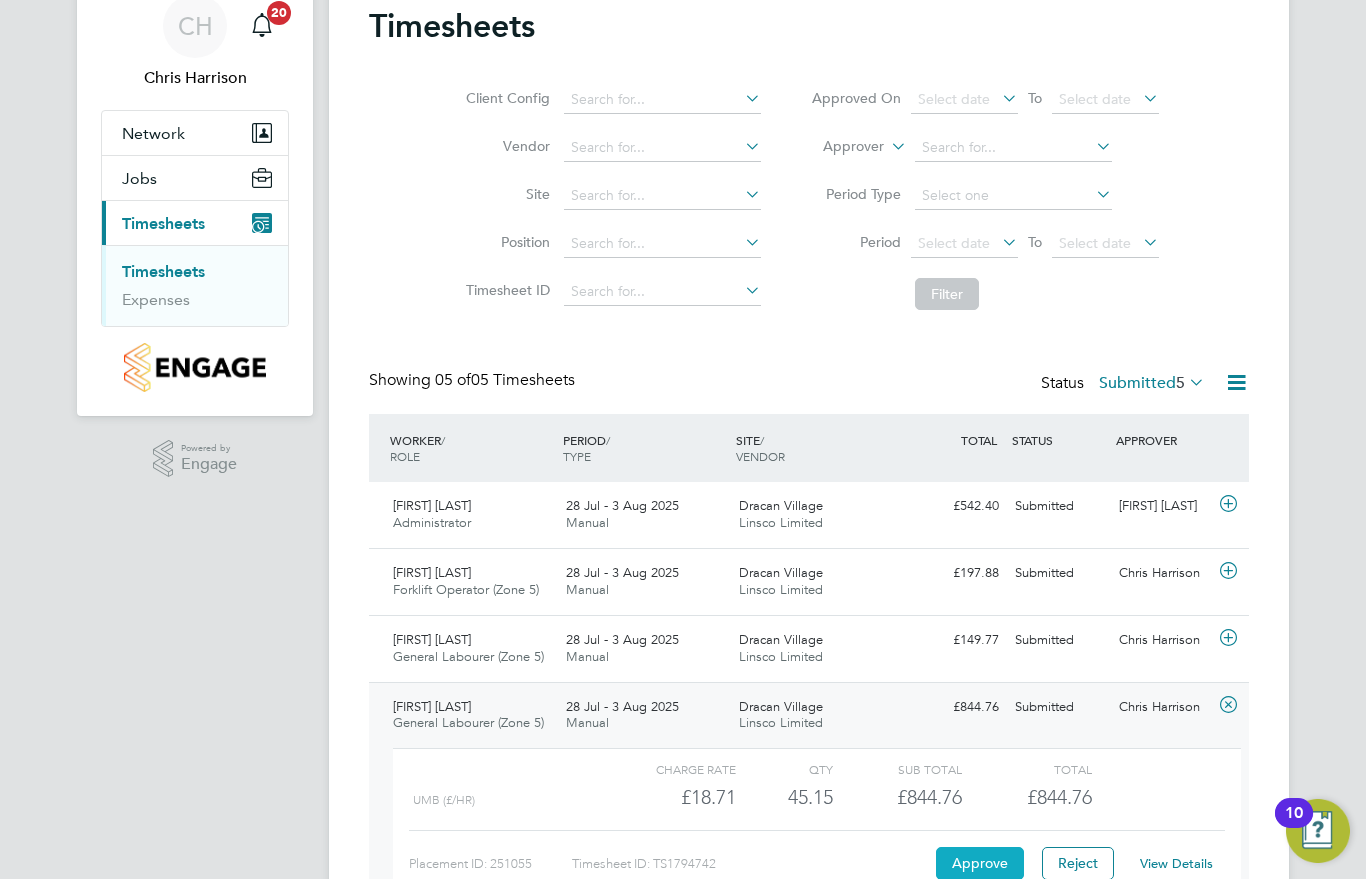 click on "Approve" 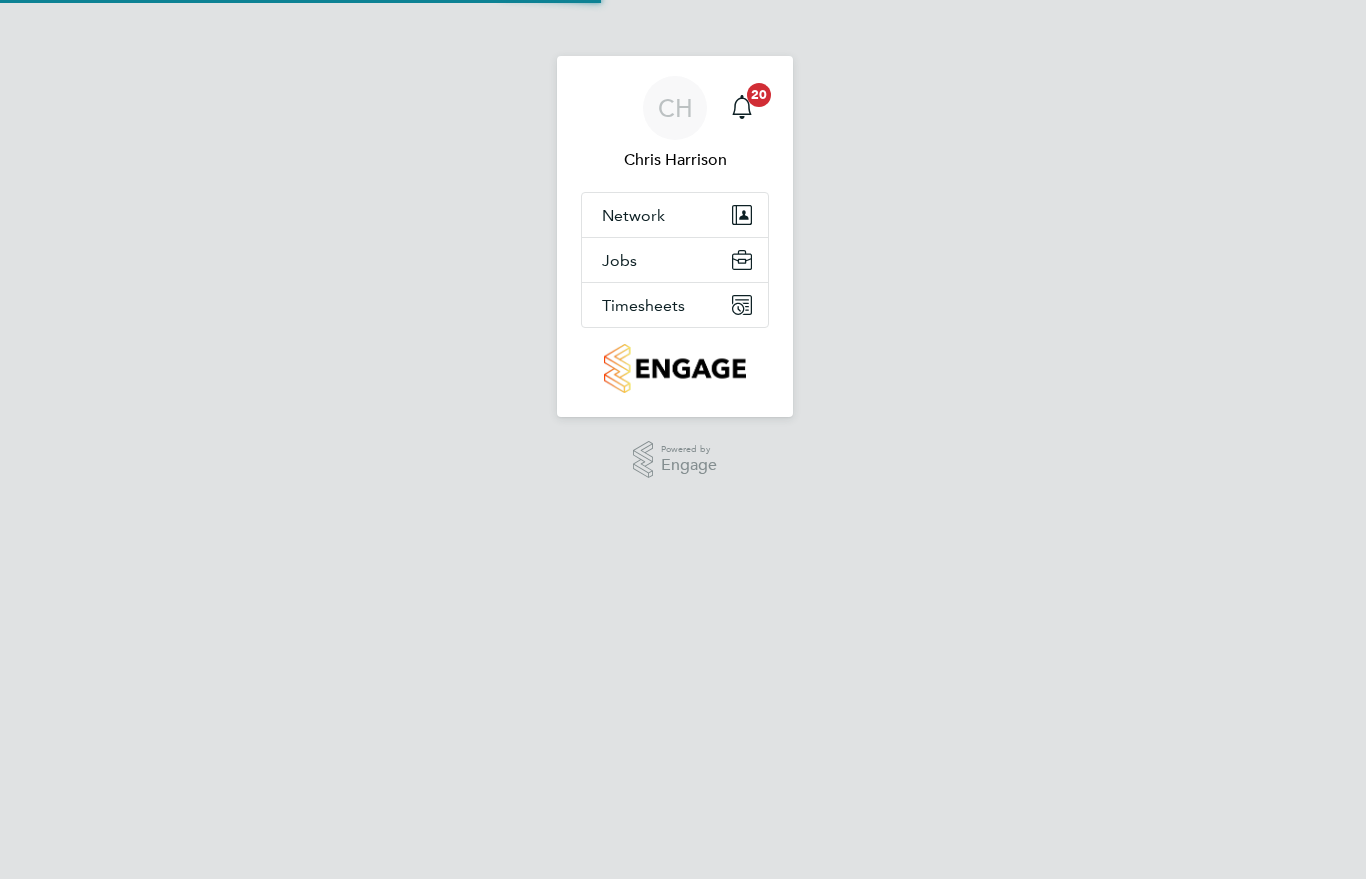 scroll, scrollTop: 0, scrollLeft: 0, axis: both 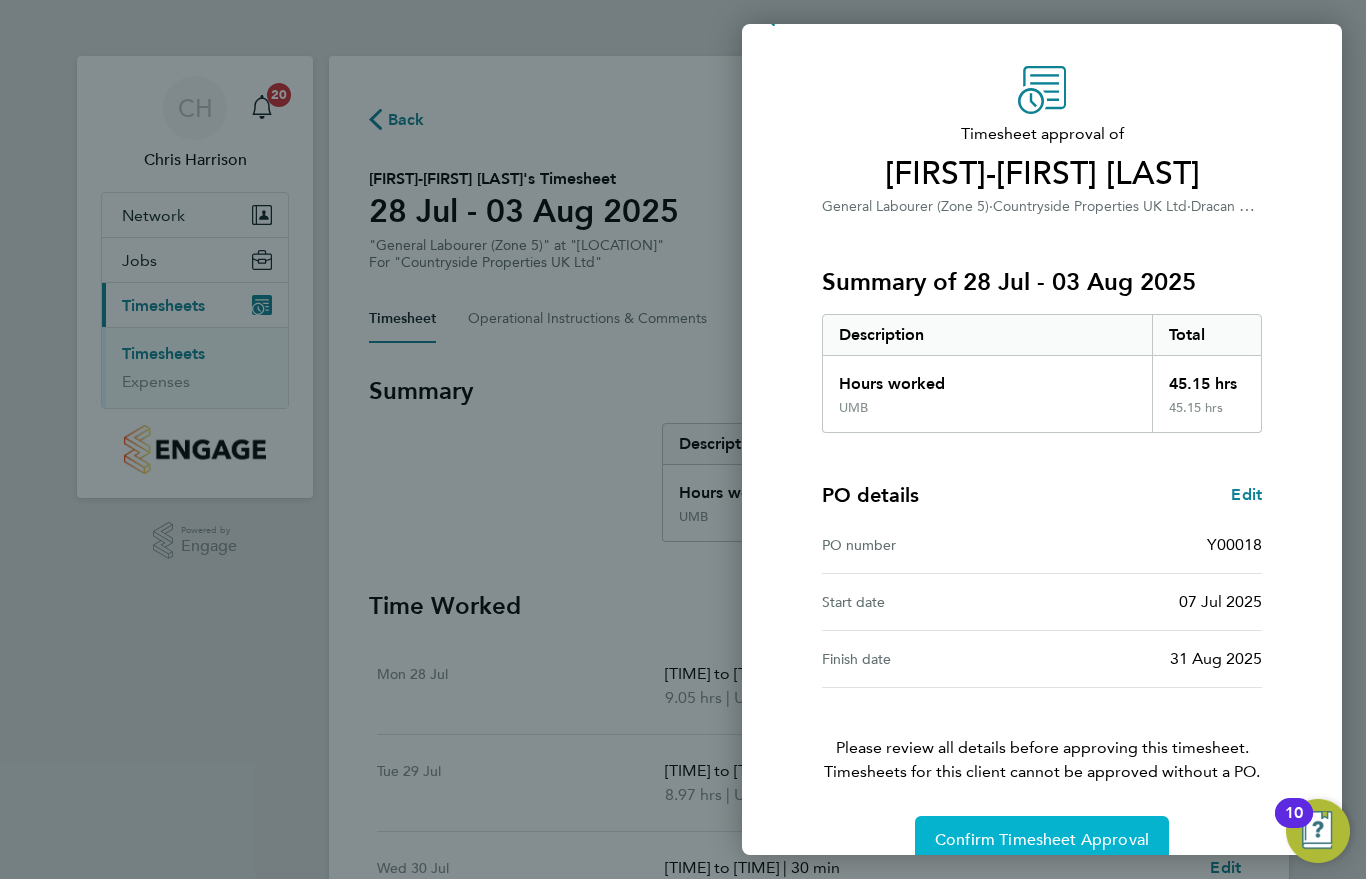 click on "Confirm Timesheet Approval" 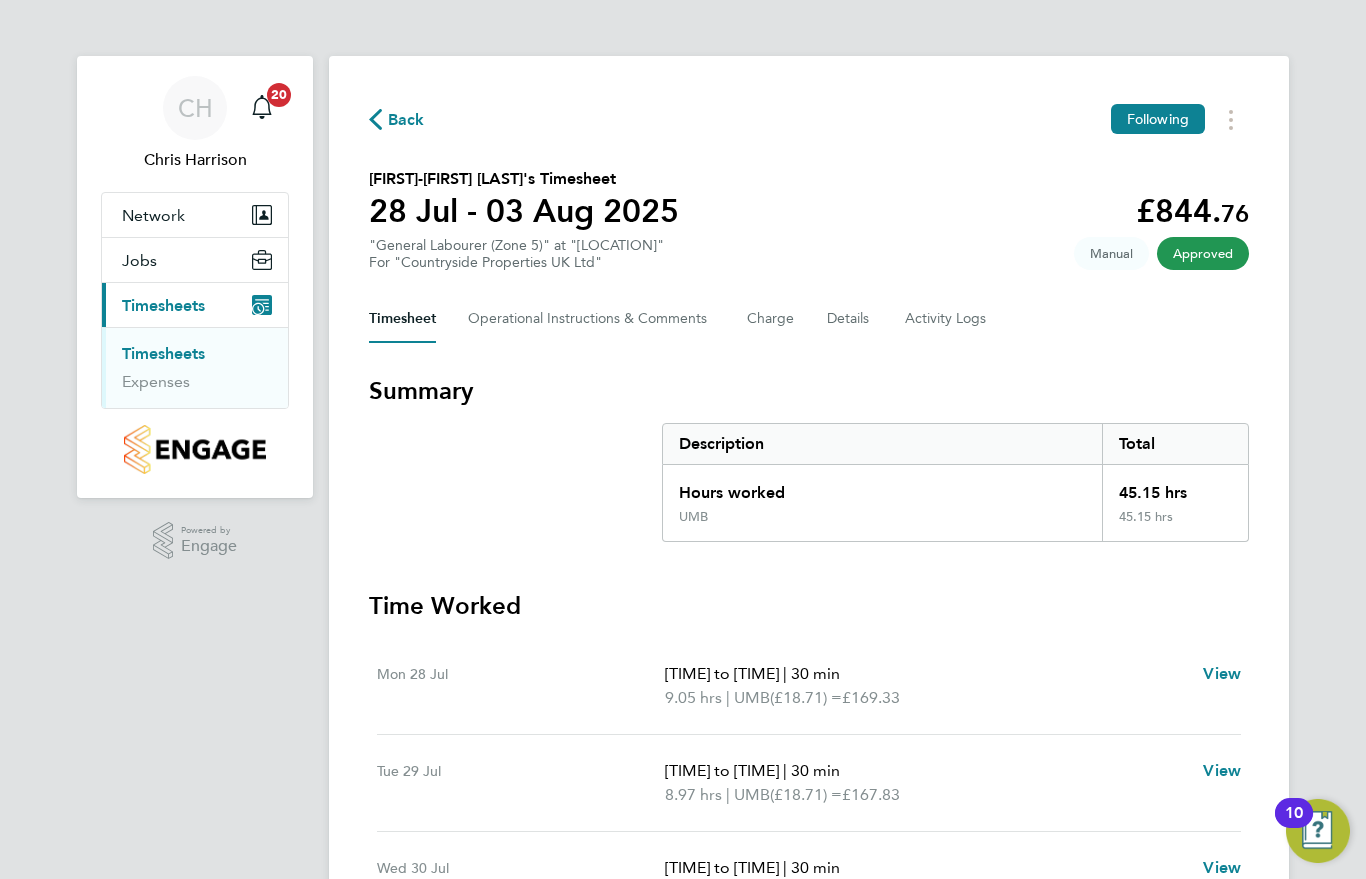 click on "Back" 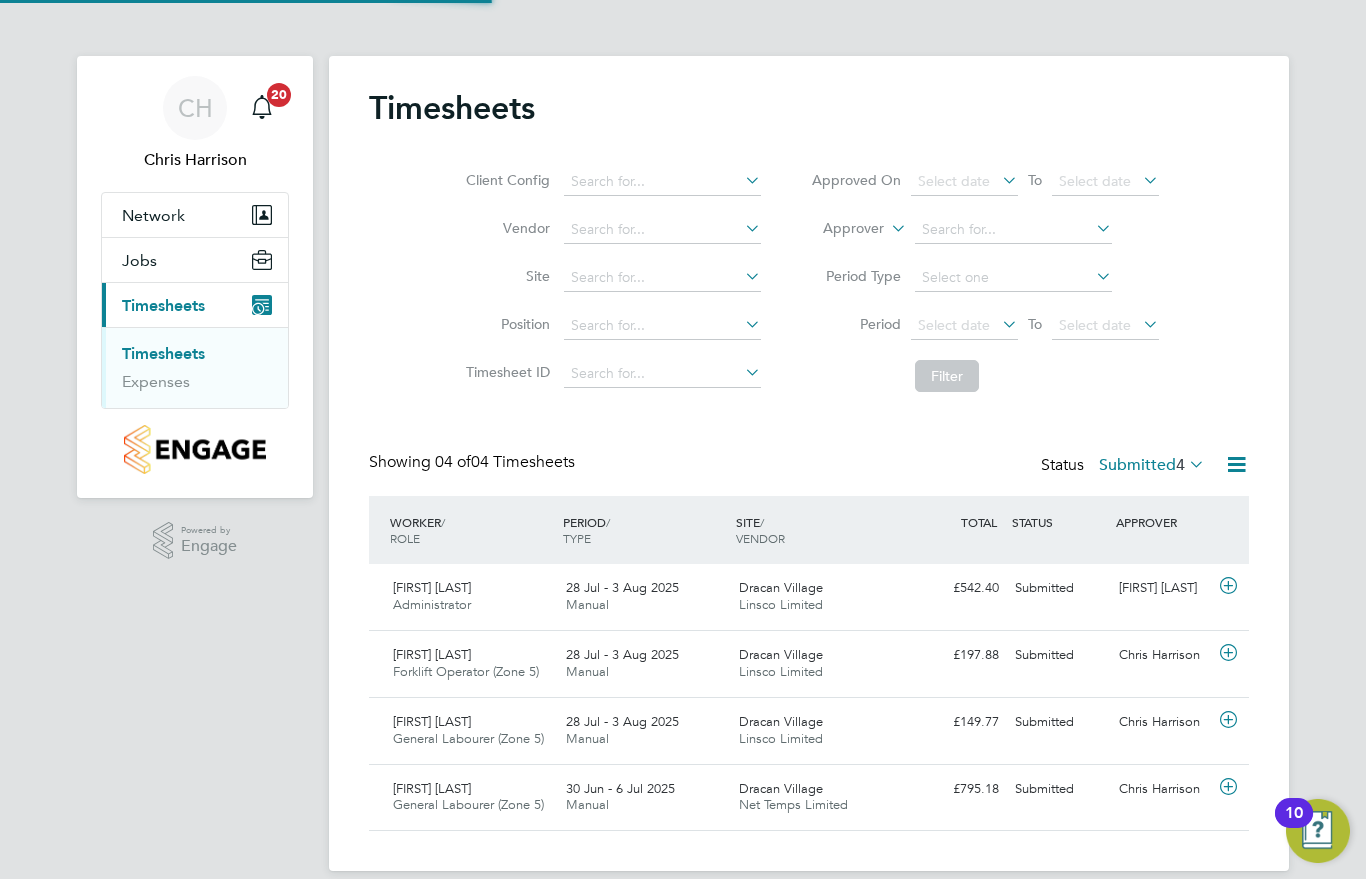 scroll, scrollTop: 10, scrollLeft: 10, axis: both 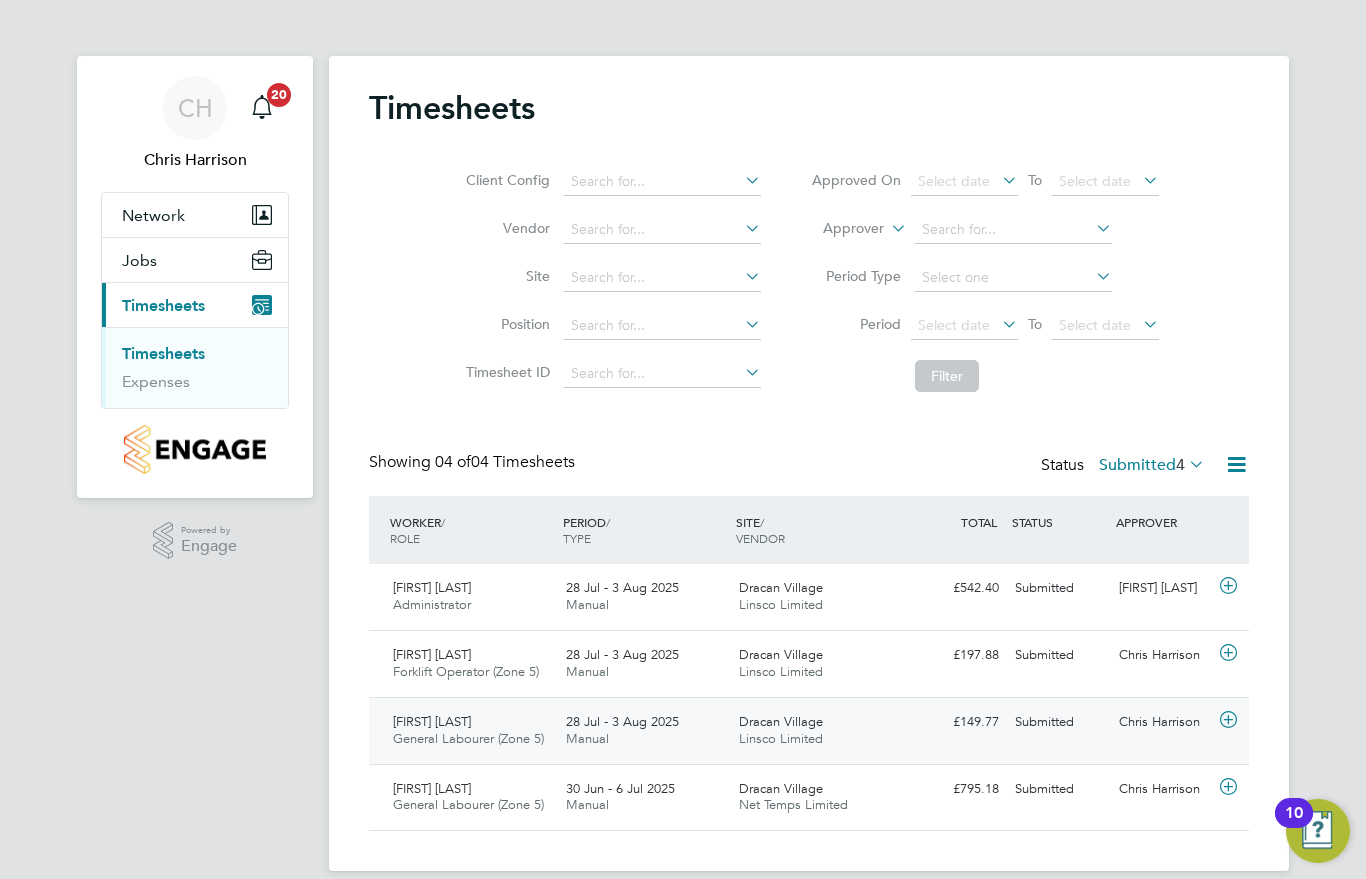 click on "Dracan Village" 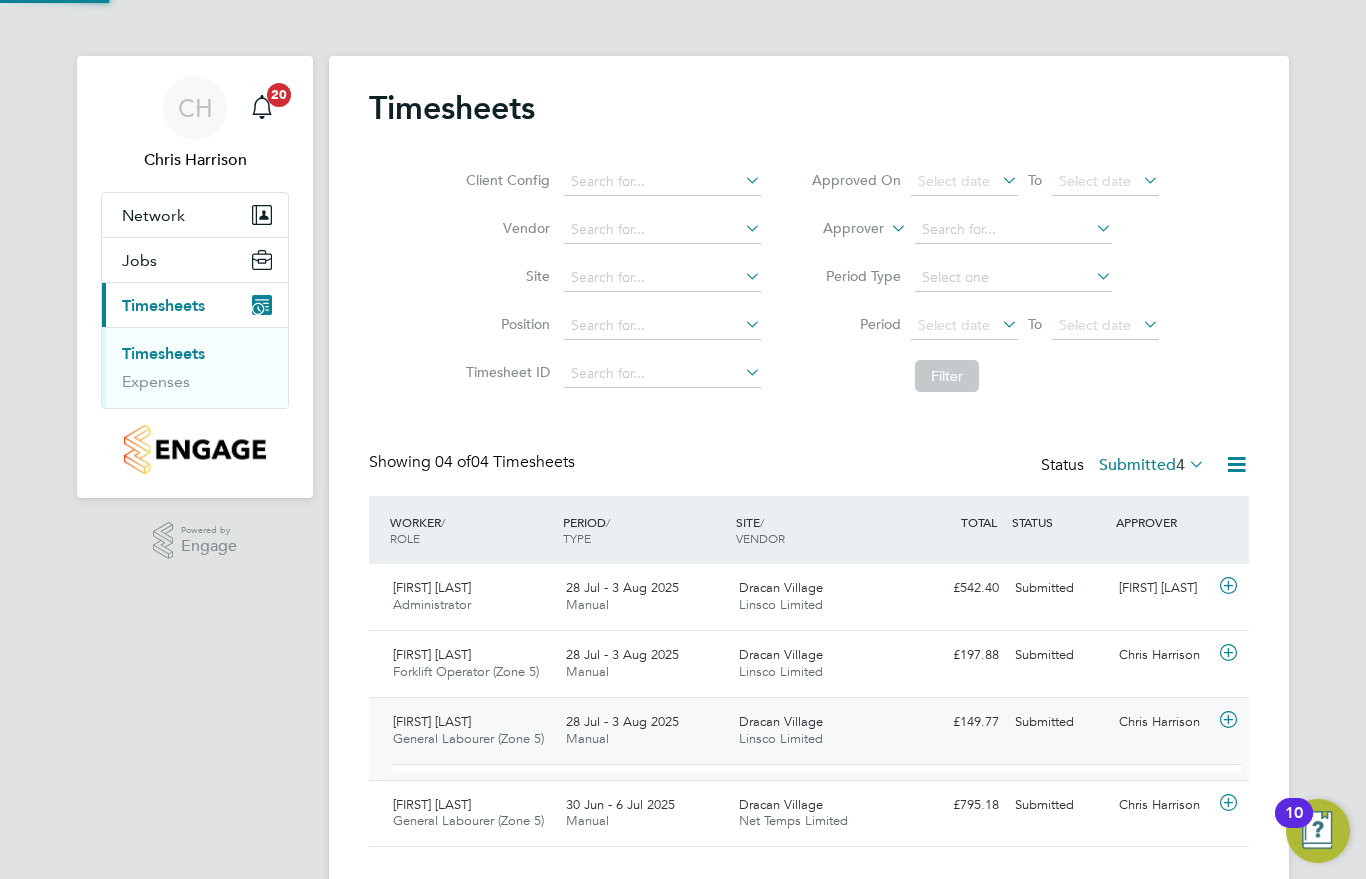 scroll, scrollTop: 10, scrollLeft: 10, axis: both 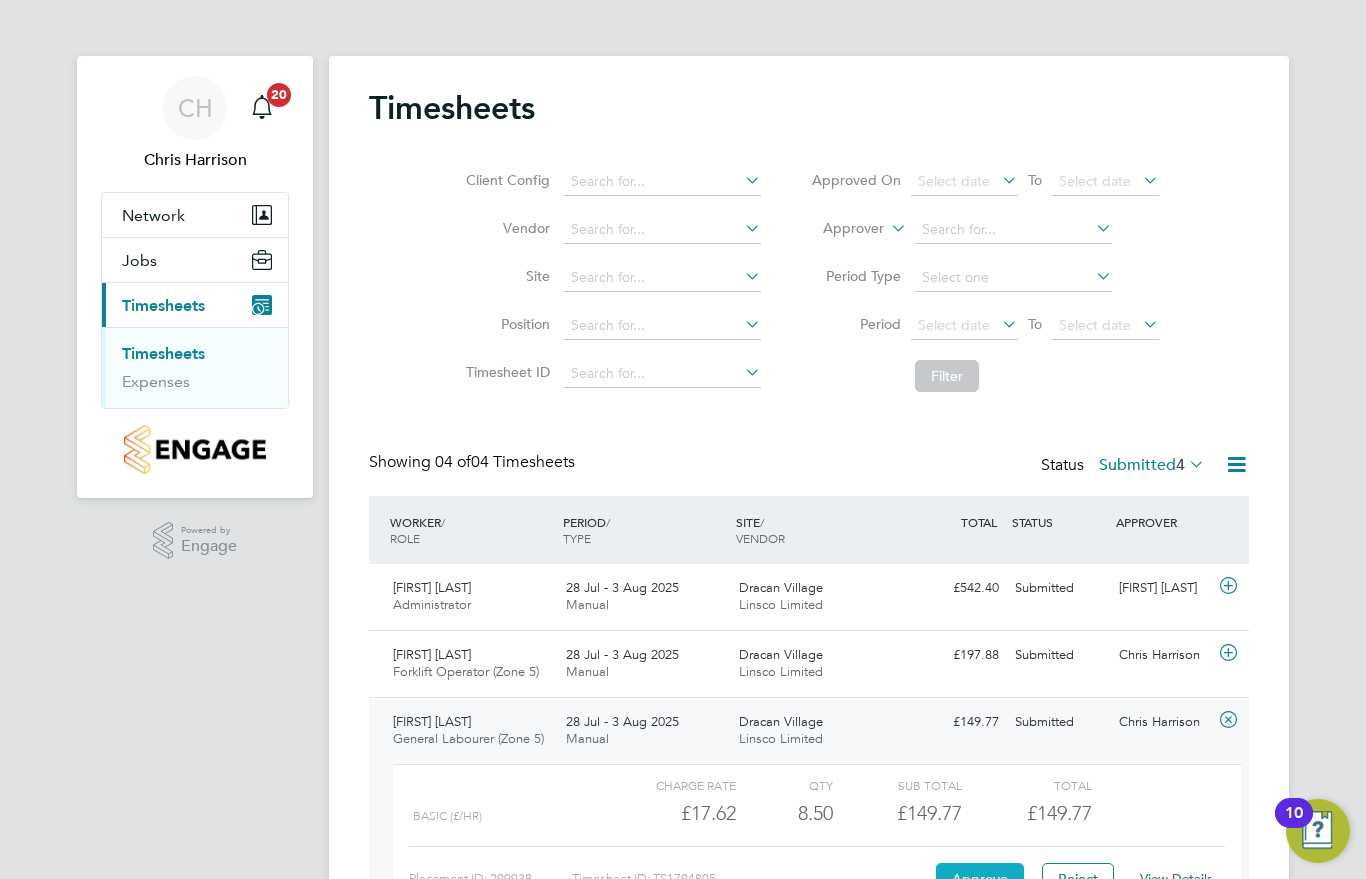 click on "Approve" 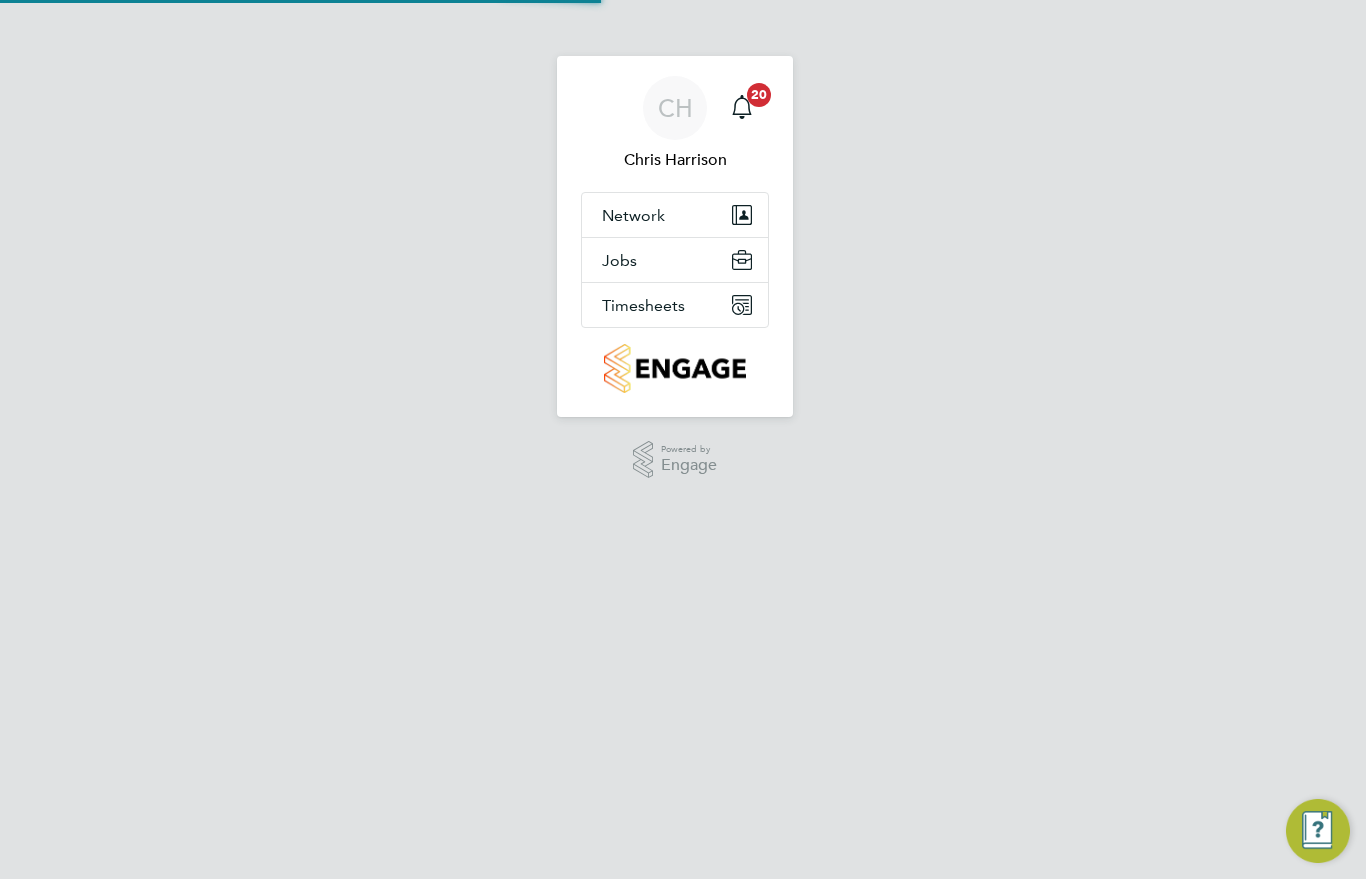 scroll, scrollTop: 0, scrollLeft: 0, axis: both 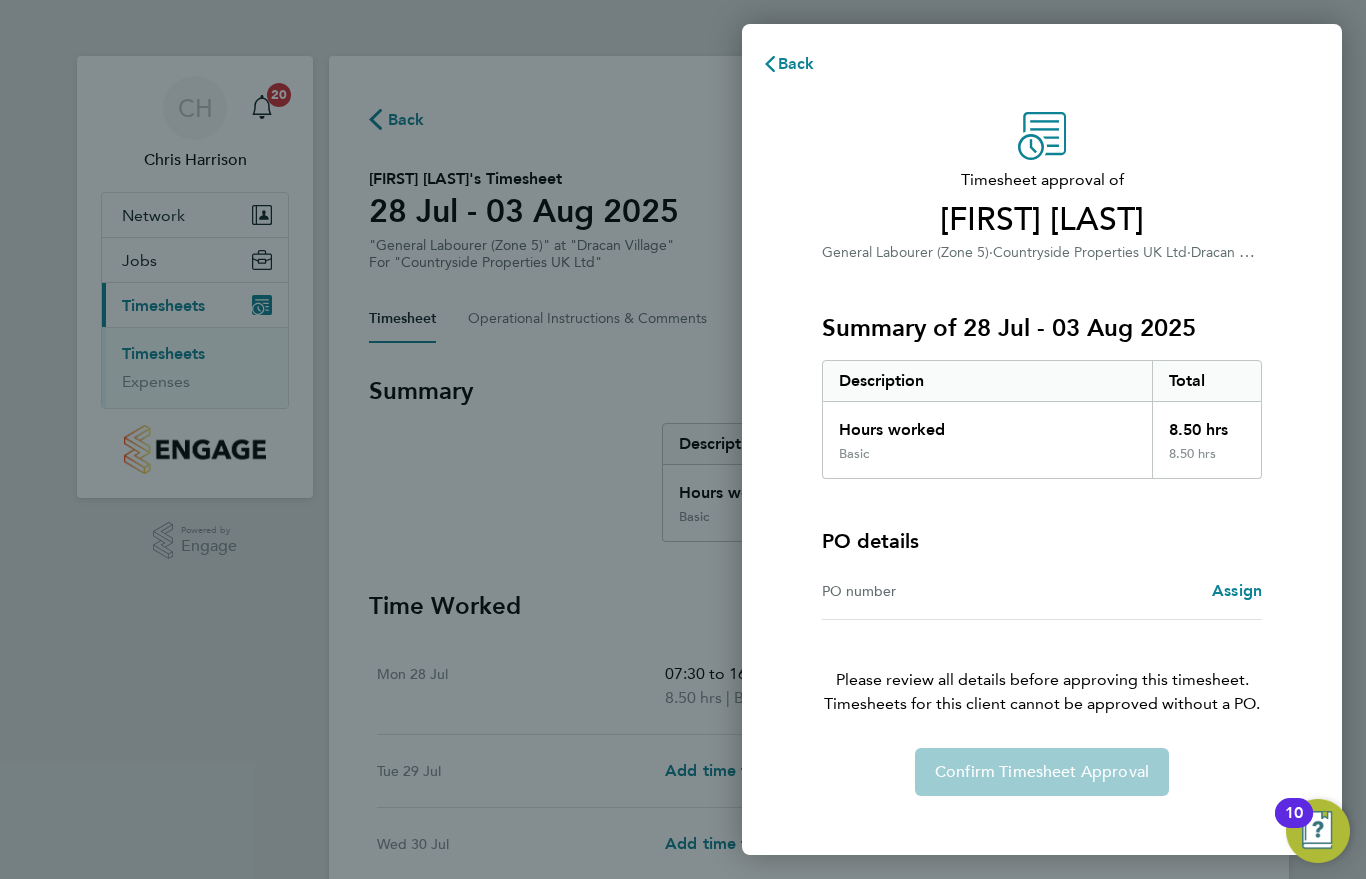 click on "Back" 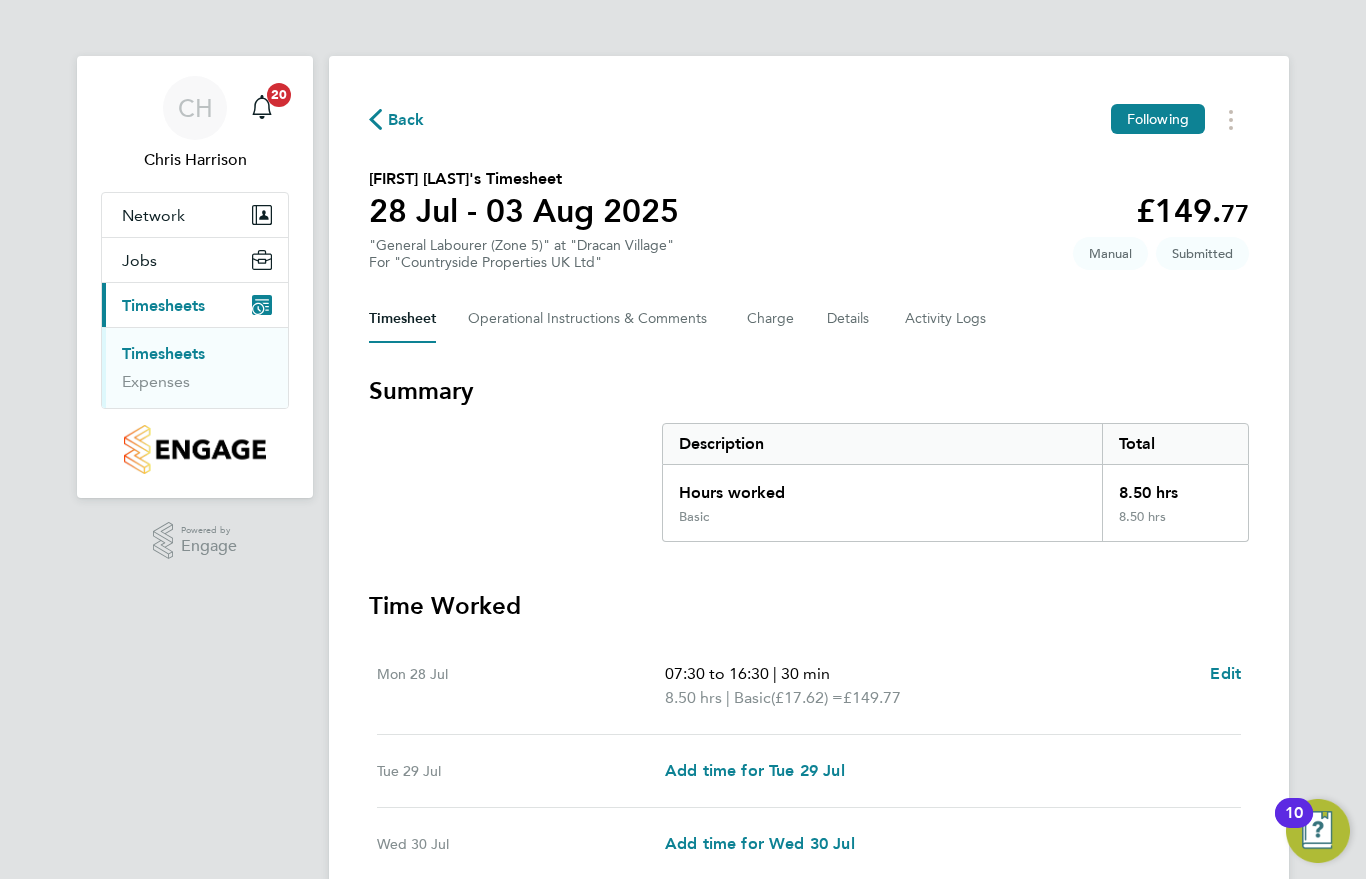 click on "Back" 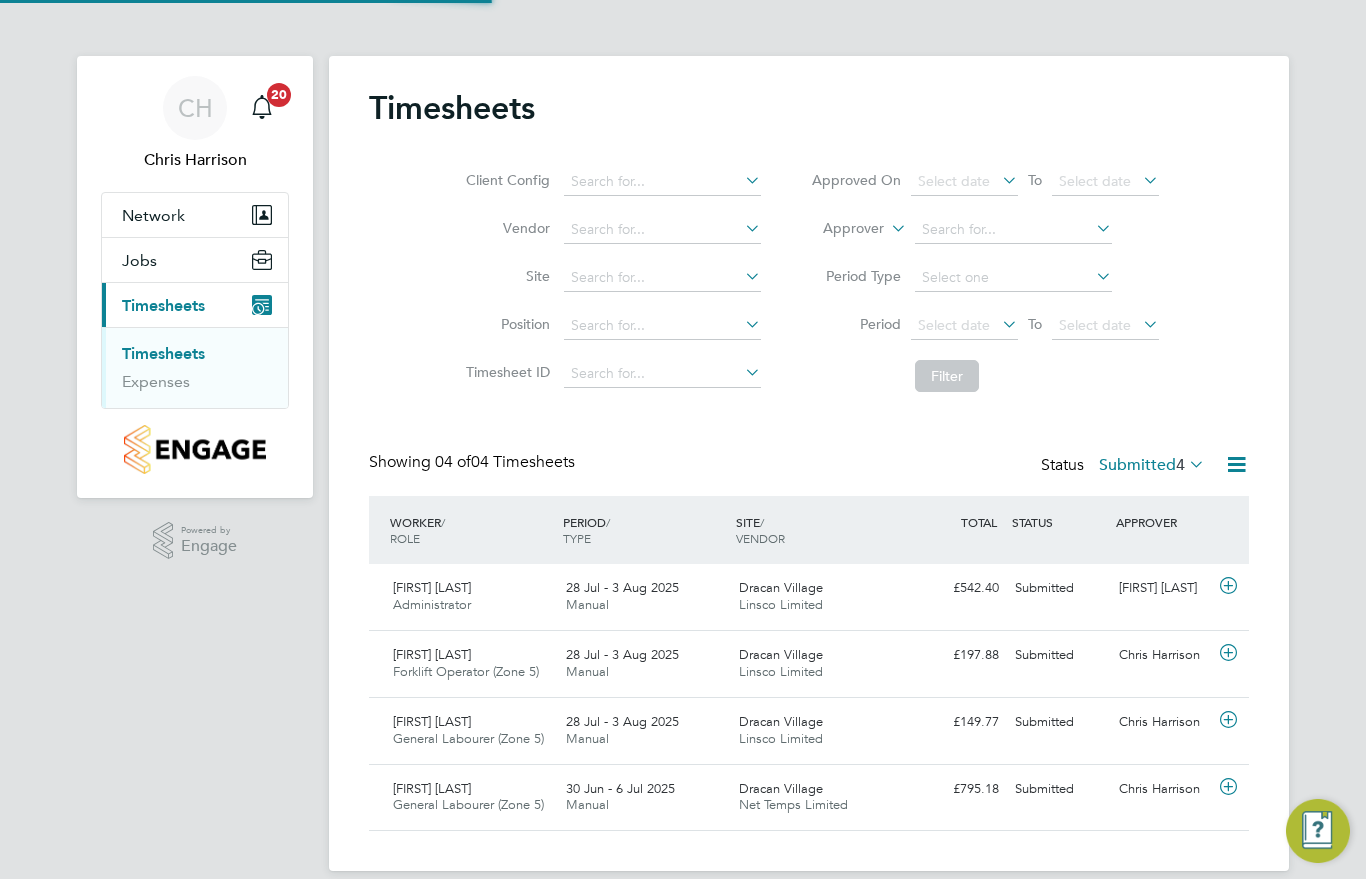 scroll, scrollTop: 10, scrollLeft: 10, axis: both 